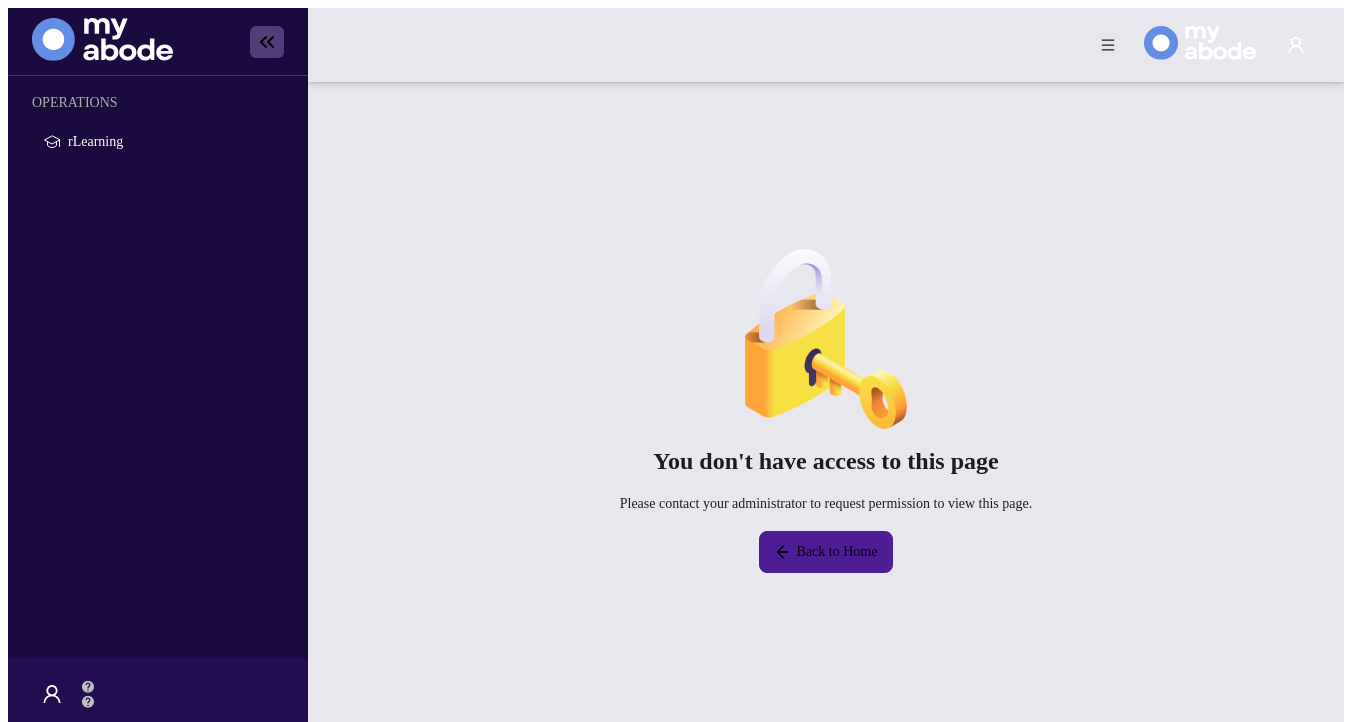 scroll, scrollTop: 0, scrollLeft: 0, axis: both 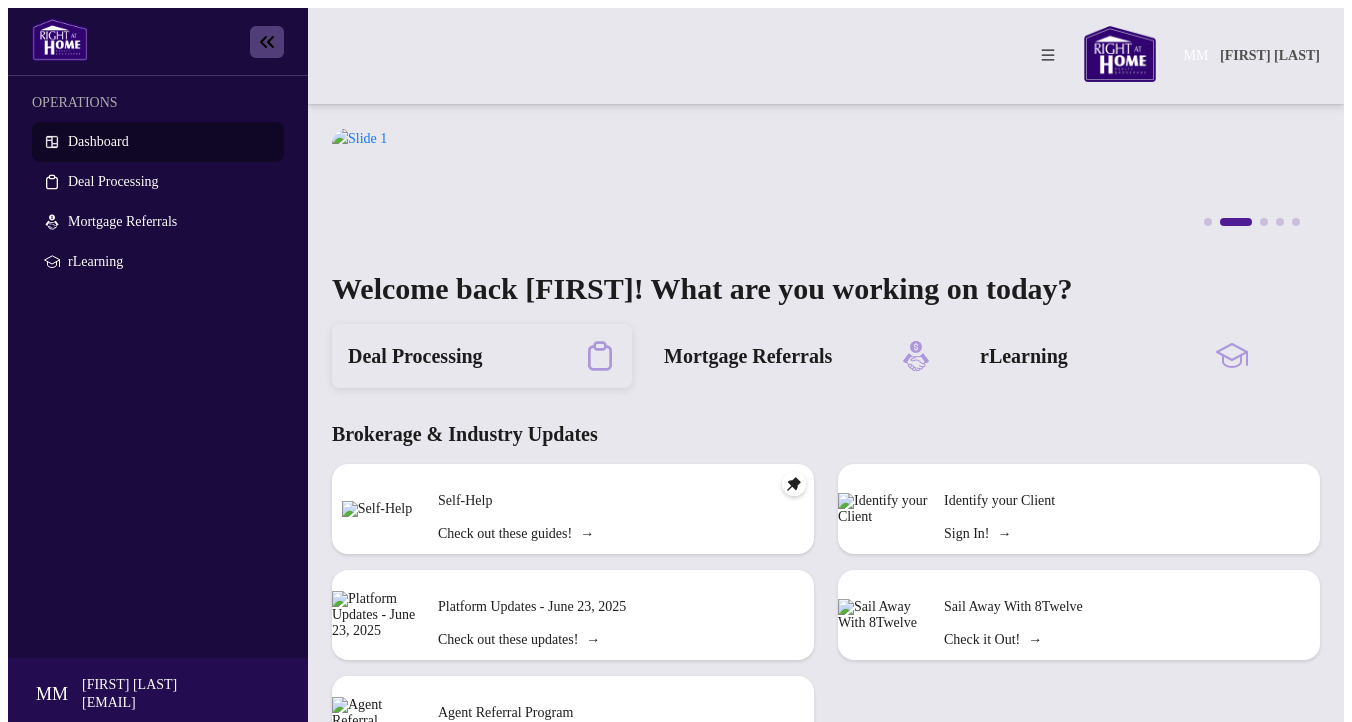 click on "Deal Processing" at bounding box center (415, 356) 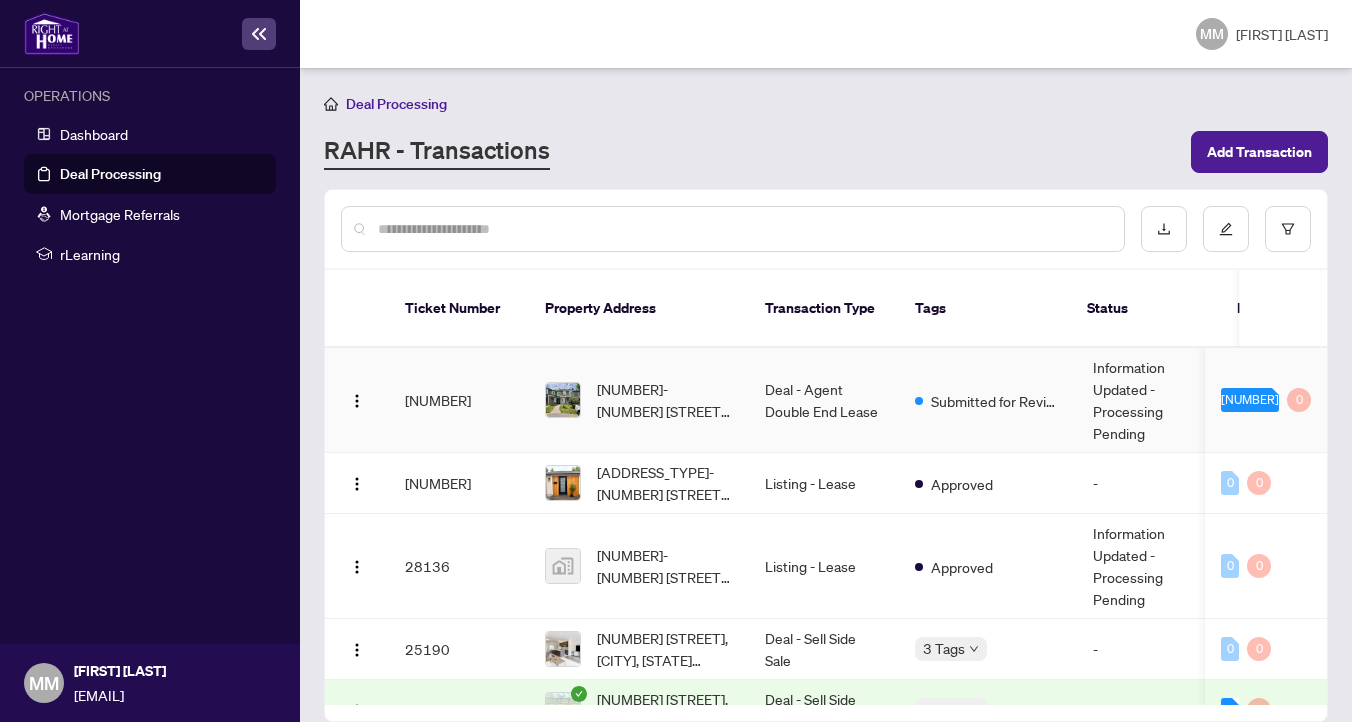 click on "[NUMBER]-[NUMBER] [STREET], [CITY], [STATE] [POSTAL_CODE], [COUNTRY]" at bounding box center (665, 400) 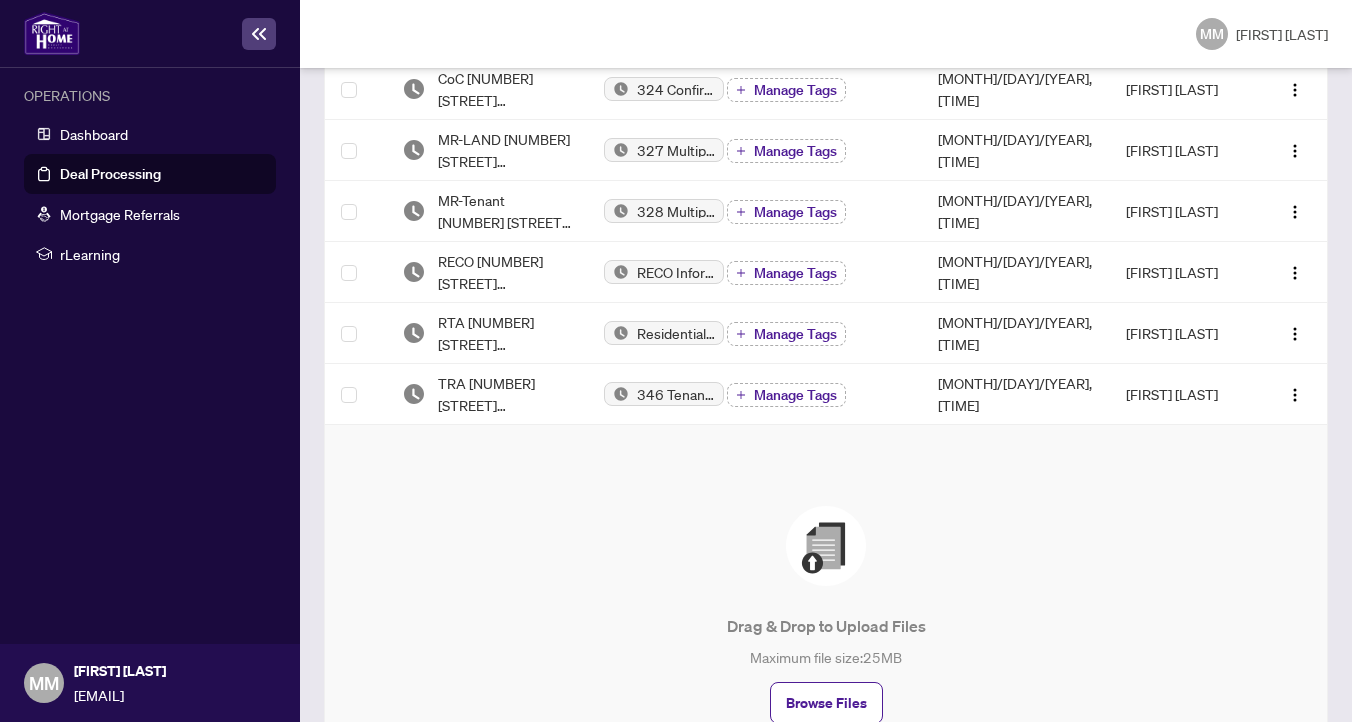 scroll, scrollTop: 738, scrollLeft: 0, axis: vertical 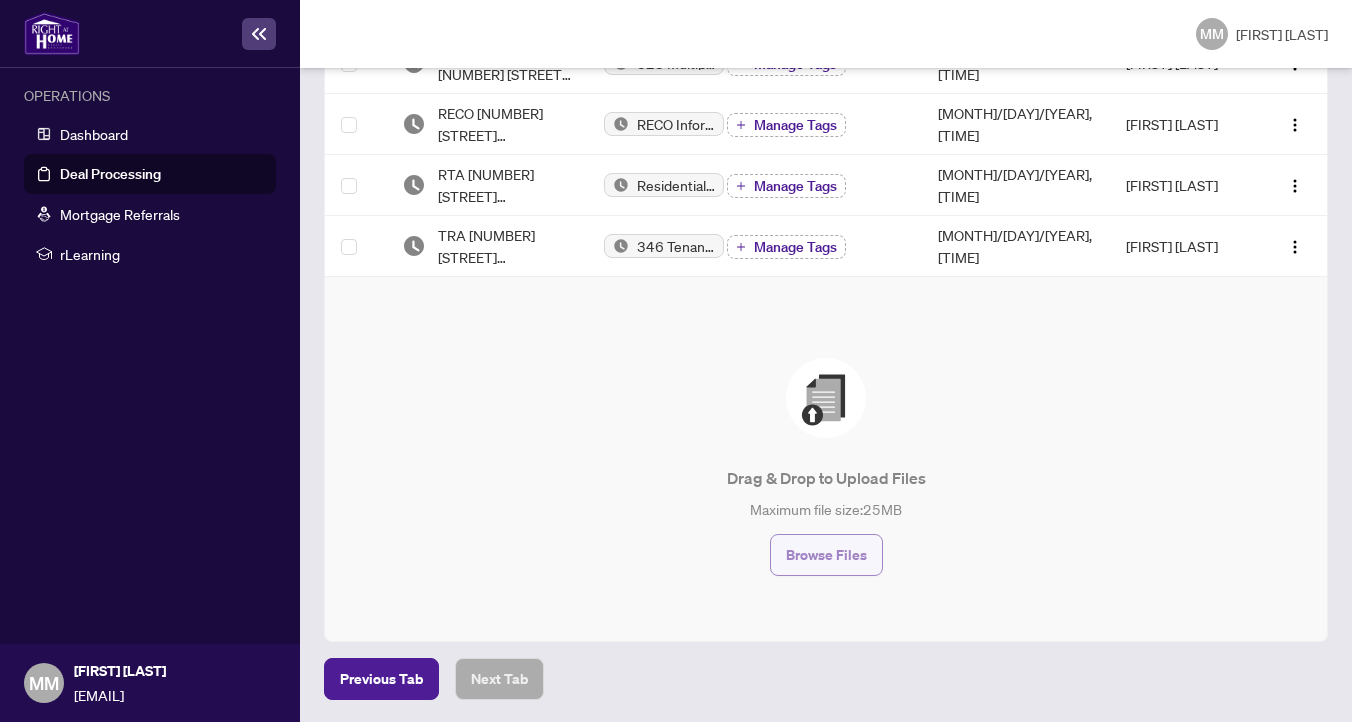 click on "Browse Files" at bounding box center [826, 555] 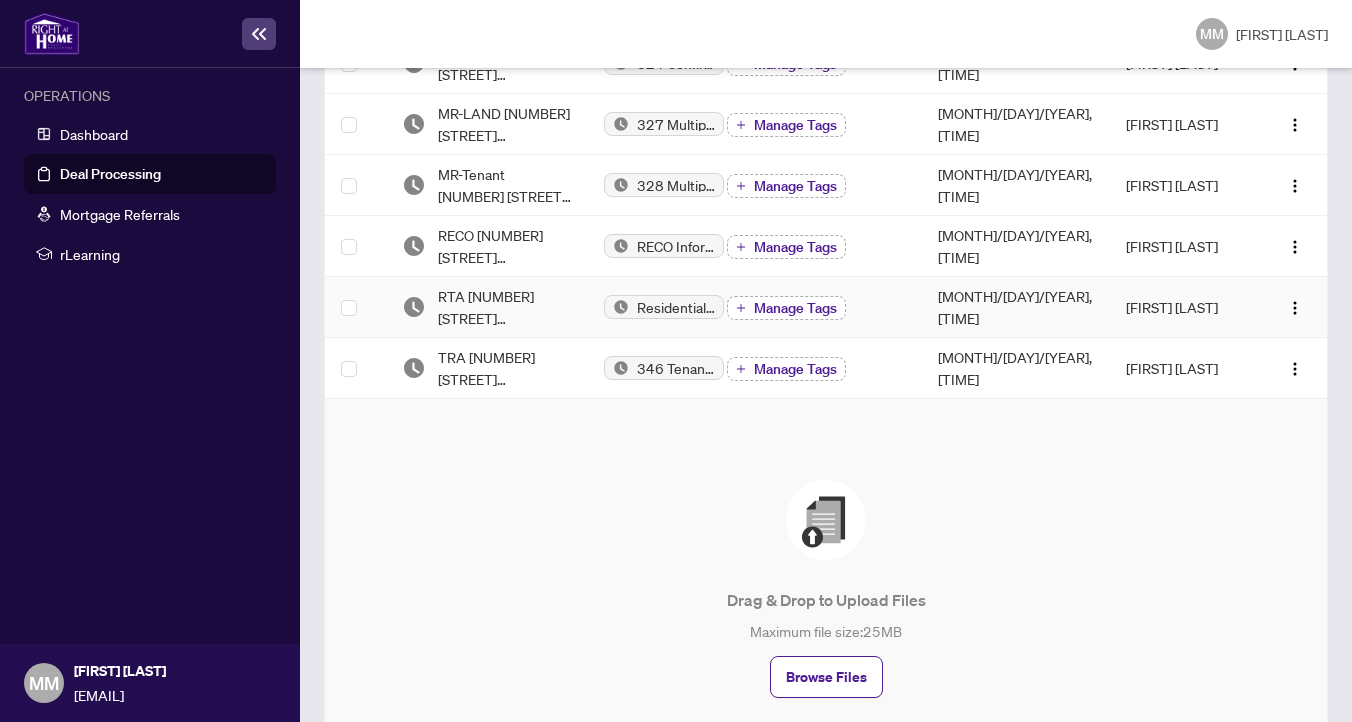 click on "Manage Tags" at bounding box center (795, 308) 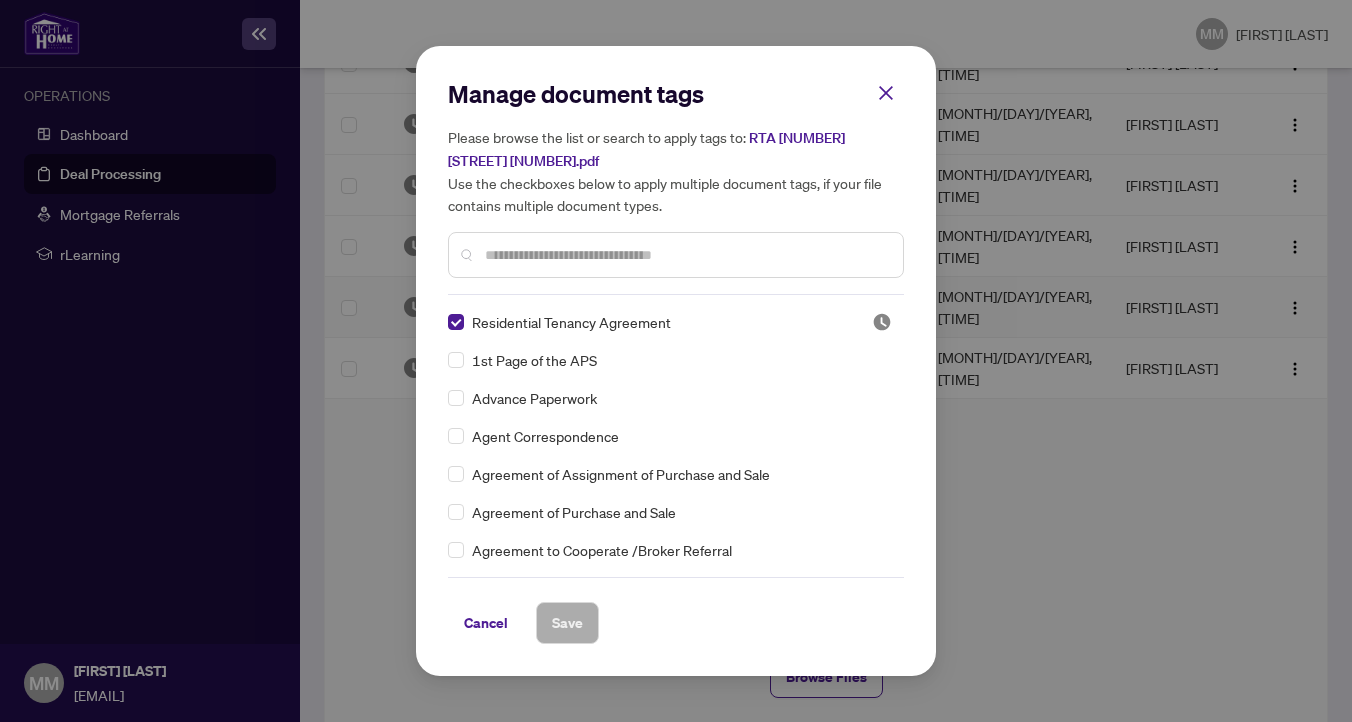click at bounding box center (686, 255) 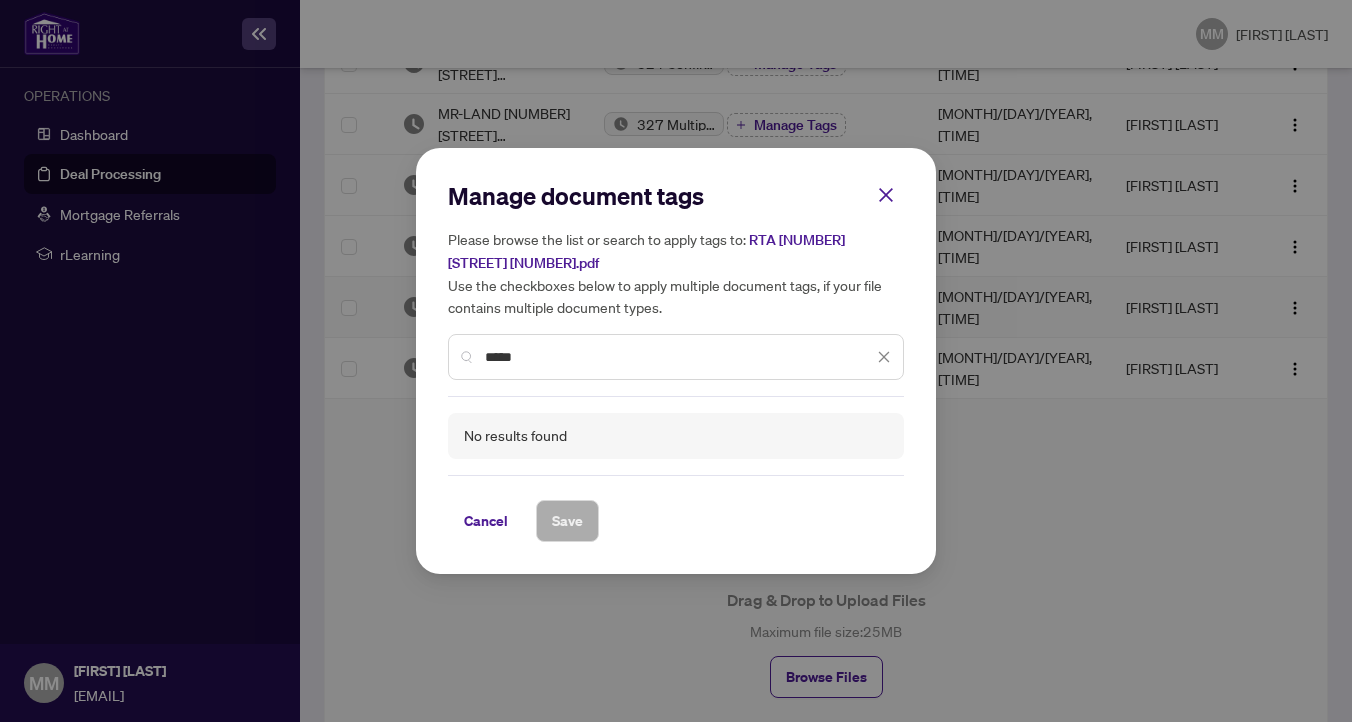 click on "*****" at bounding box center [679, 357] 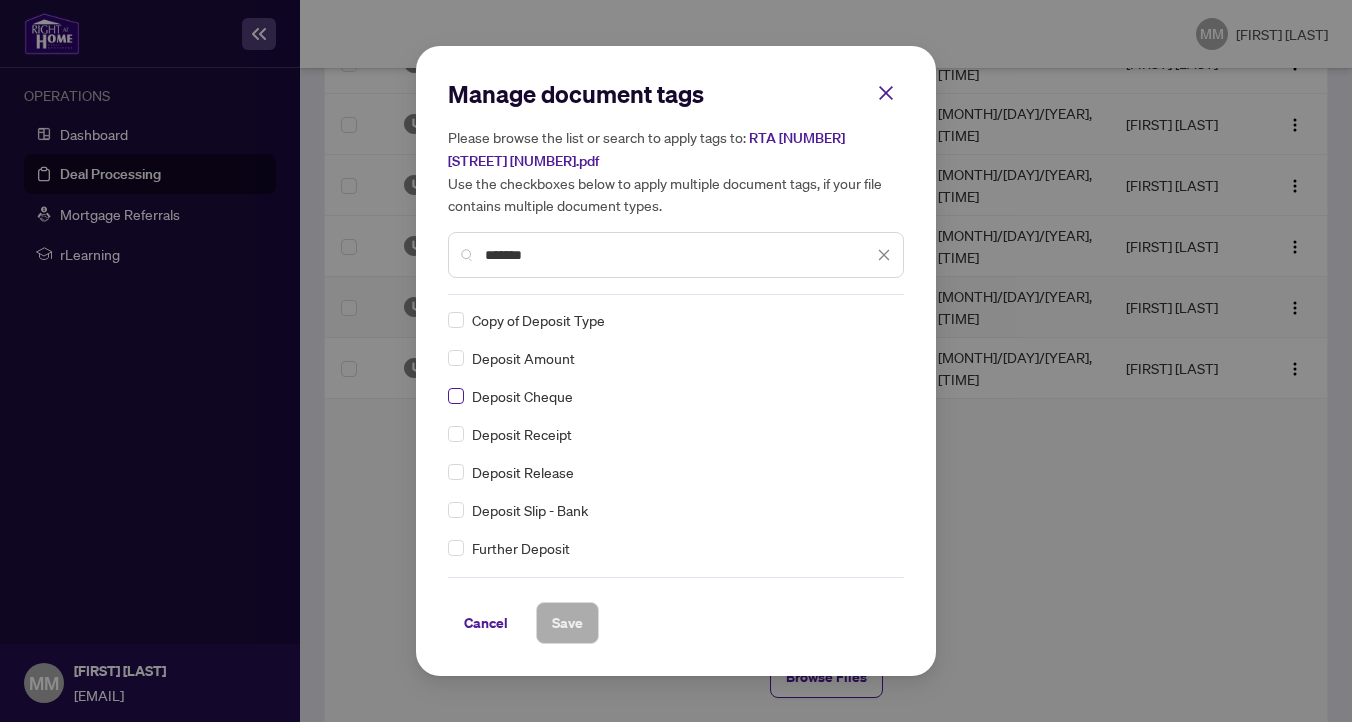 scroll, scrollTop: 0, scrollLeft: 0, axis: both 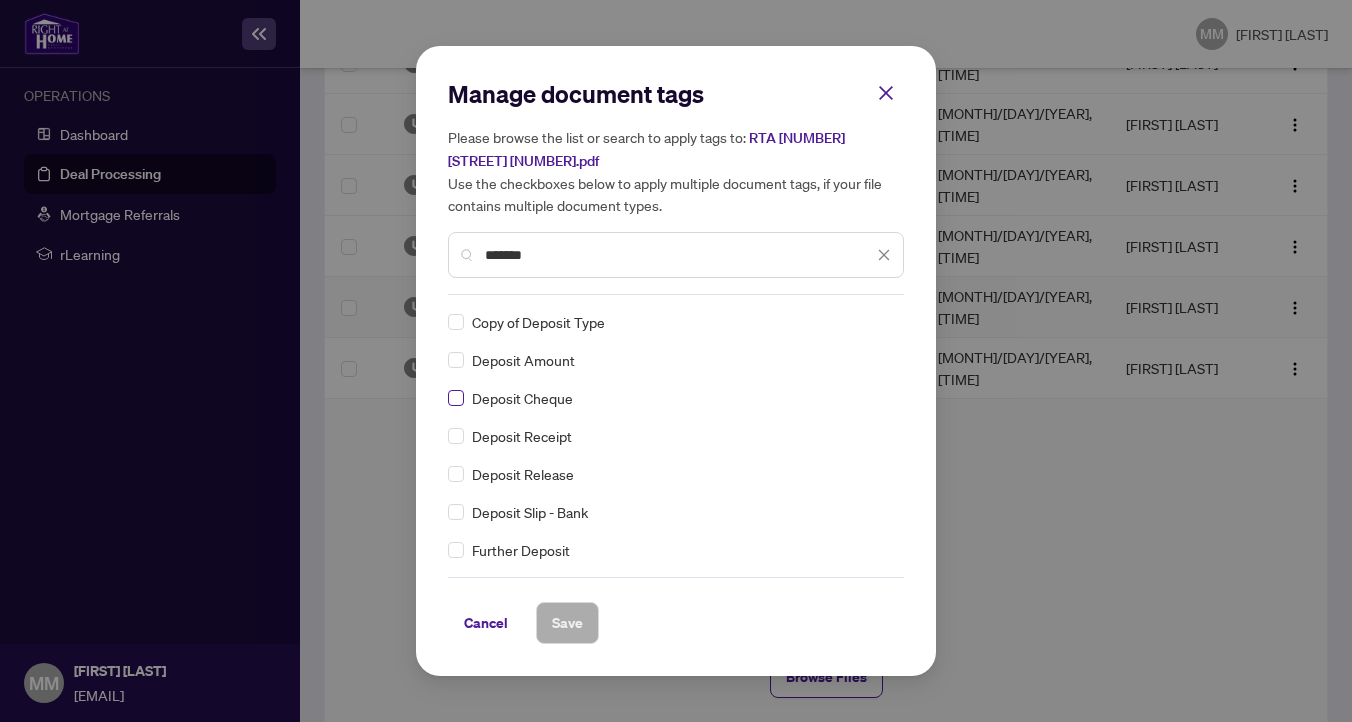 type on "**********" 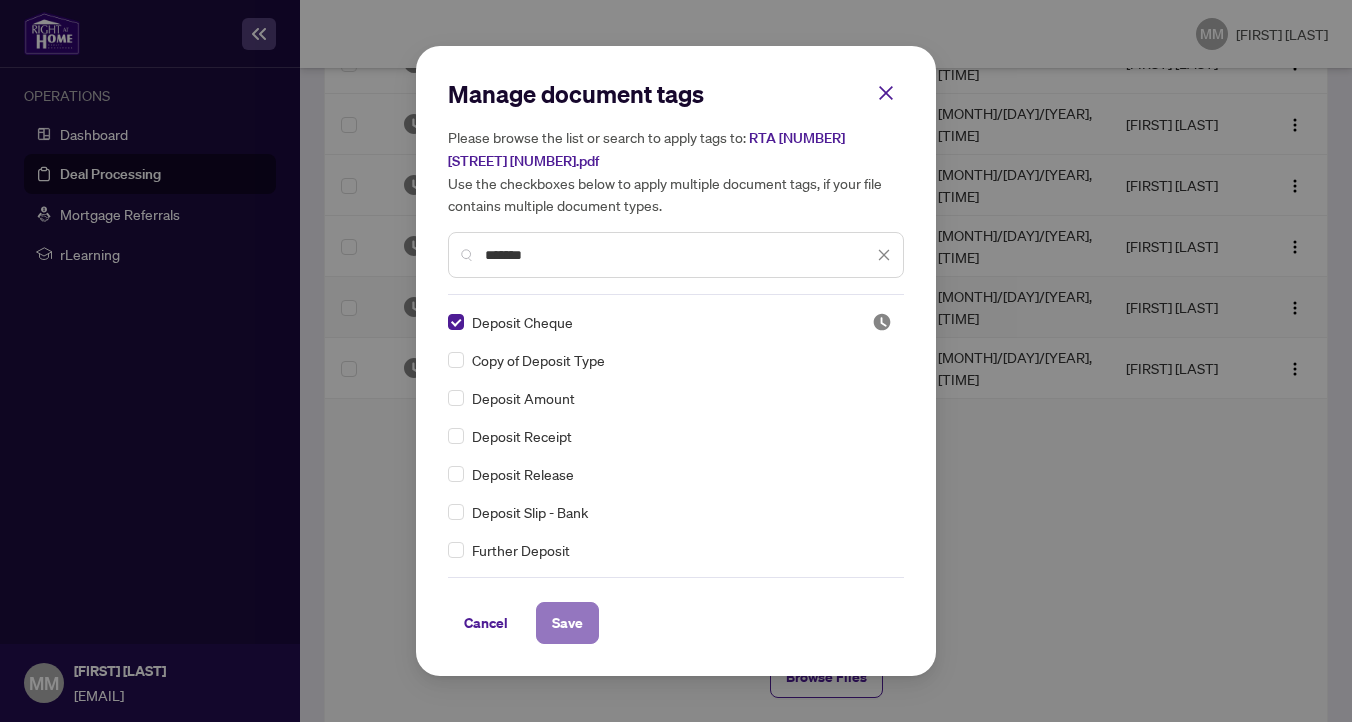 click on "Save" at bounding box center [567, 623] 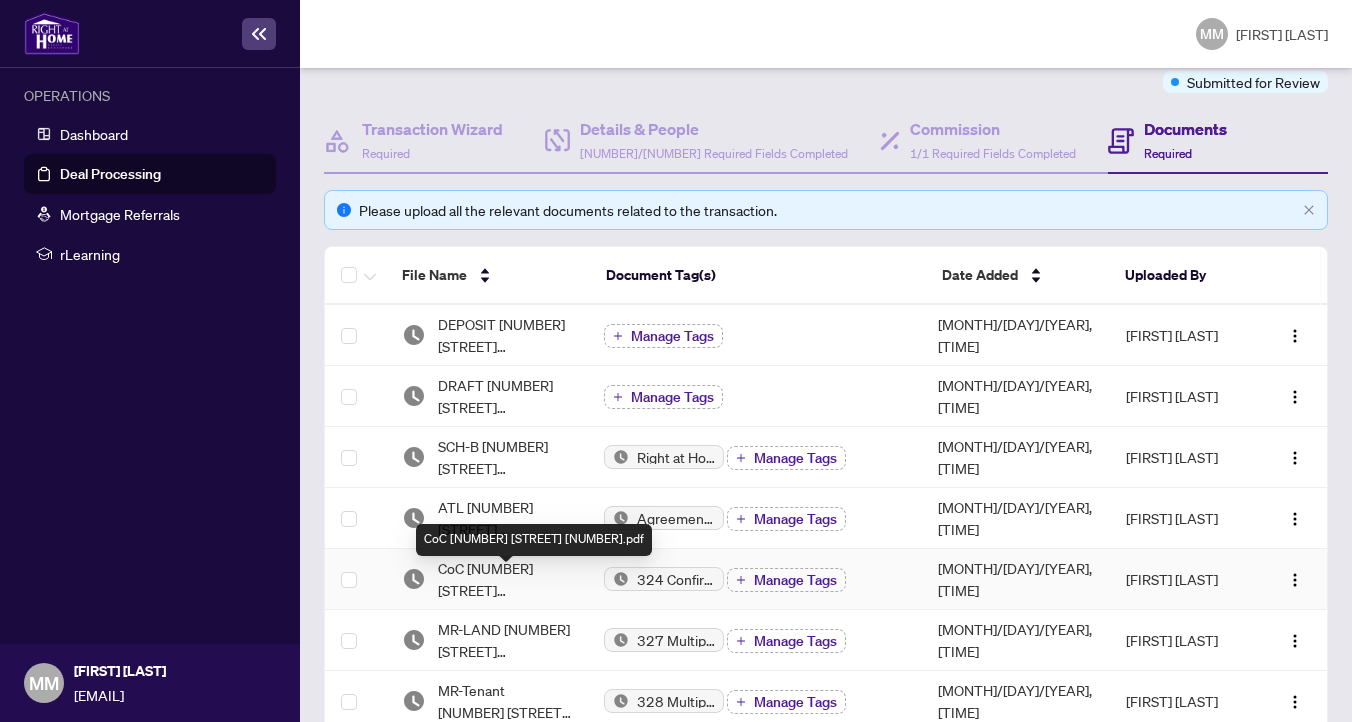 scroll, scrollTop: 224, scrollLeft: 0, axis: vertical 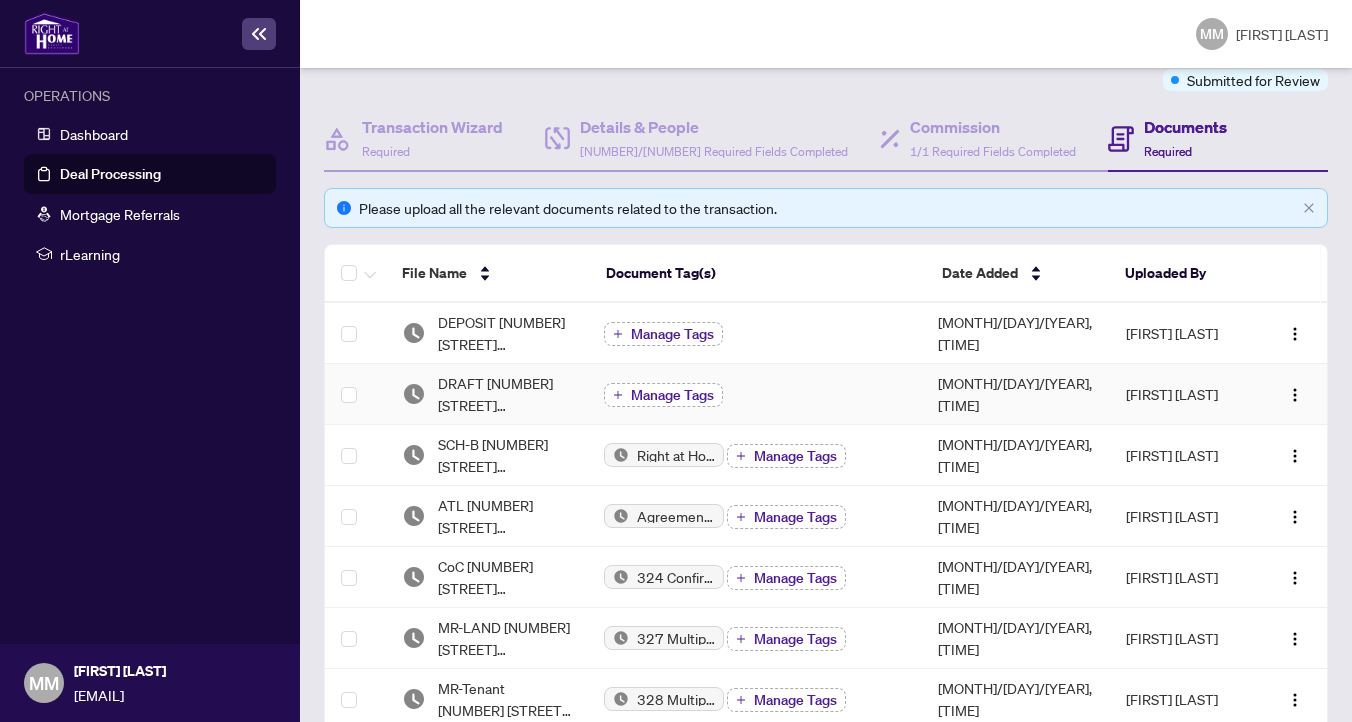 click on "Manage Tags" at bounding box center (672, 395) 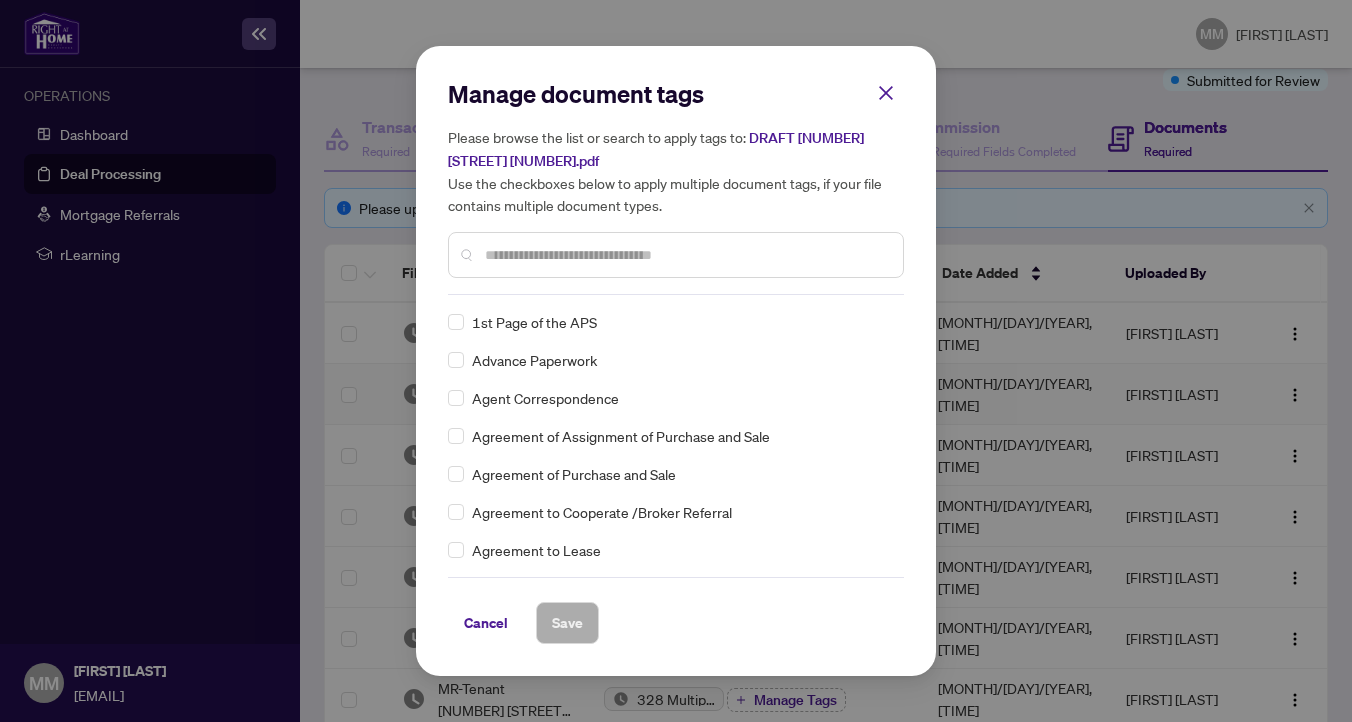 click on "Manage document tags Please browse the list or search to apply tags to: DRAFT [NUMBER] [STREET] [NUMBER].pdf Use the checkboxes below to apply multiple document tags, if your file contains multiple document types." at bounding box center (0, 0) 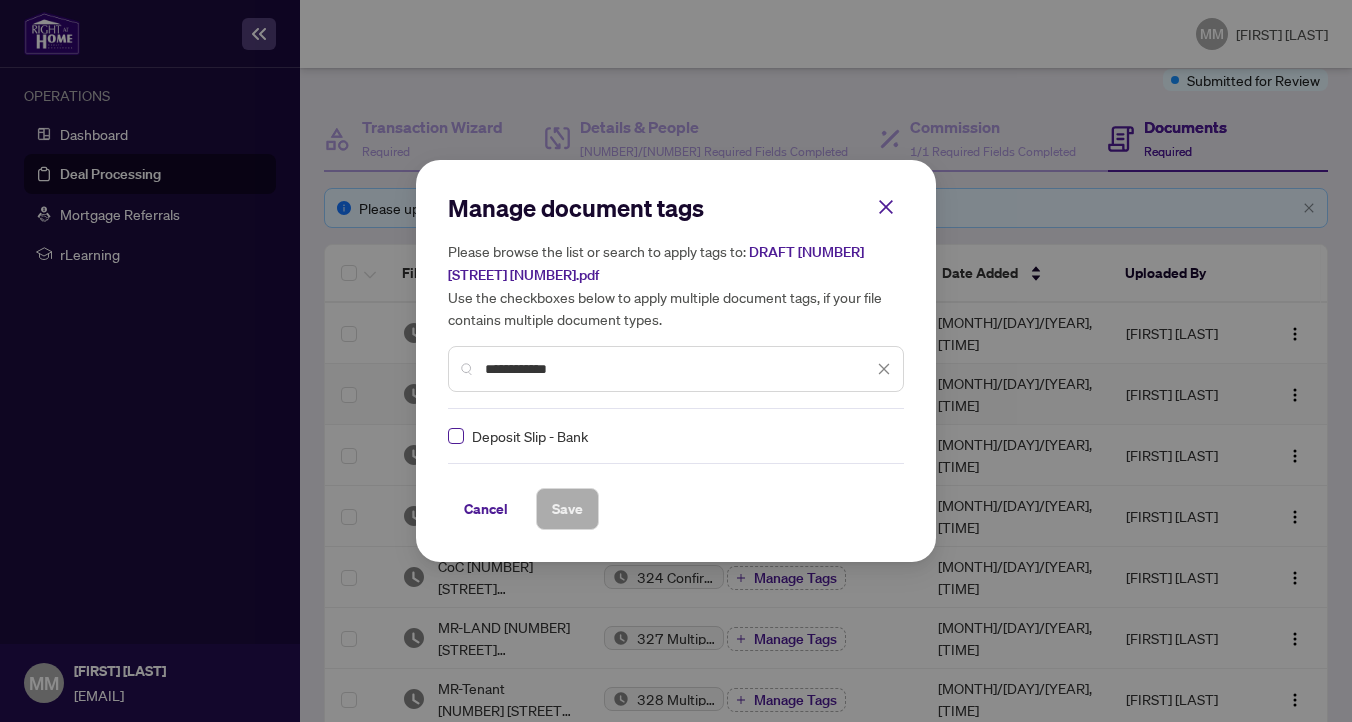 type on "**********" 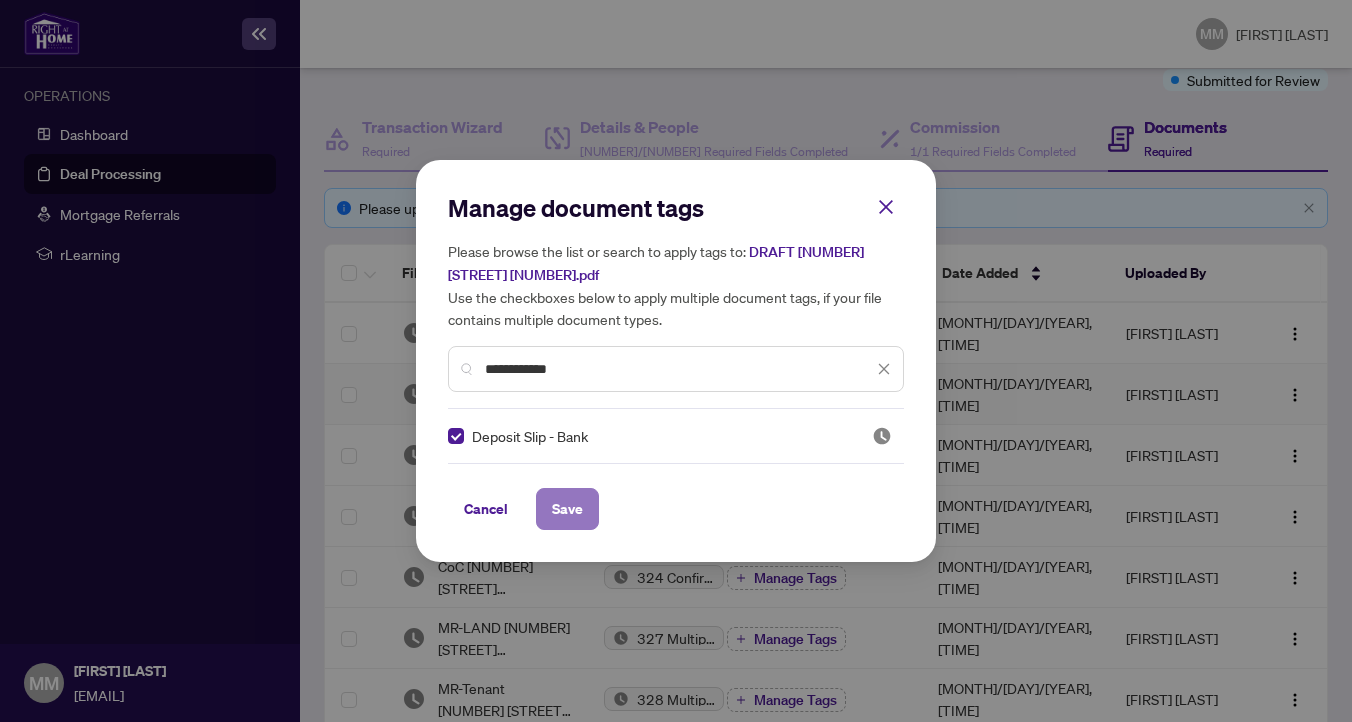 click on "Save" at bounding box center (0, 0) 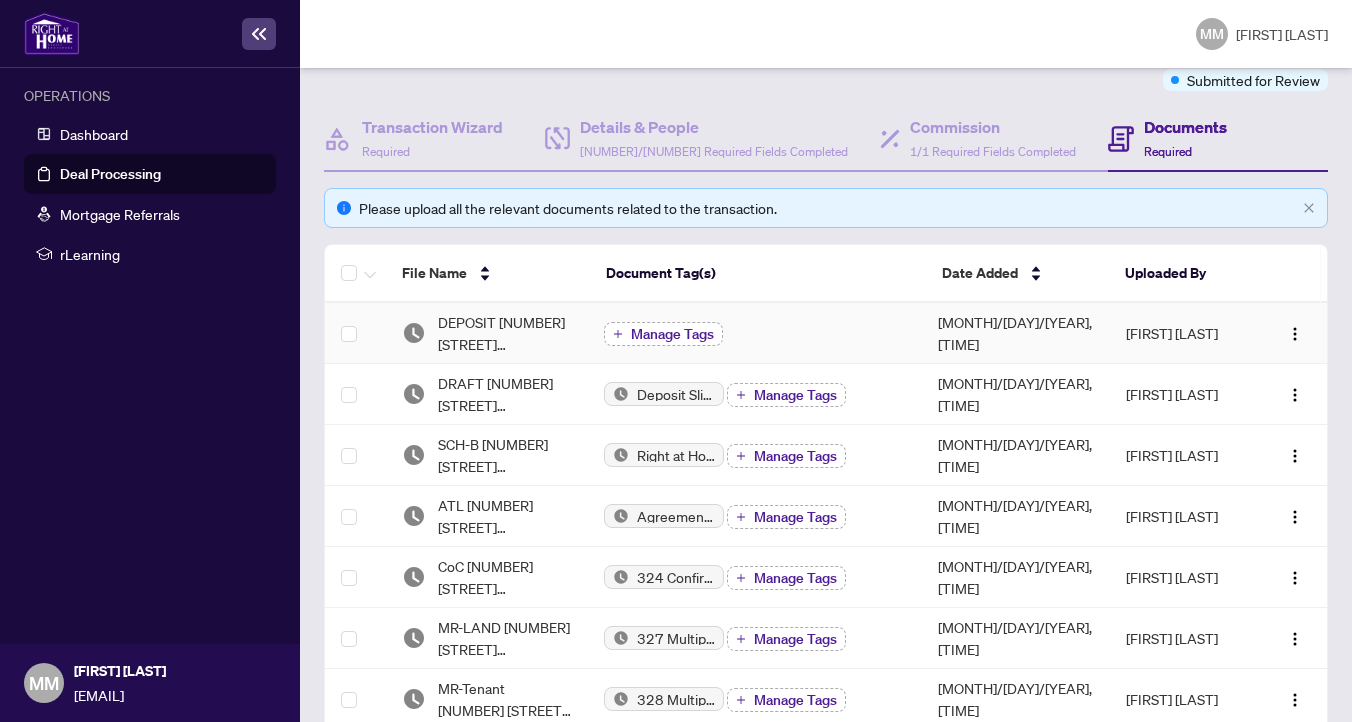 click on "Manage Tags" at bounding box center [672, 334] 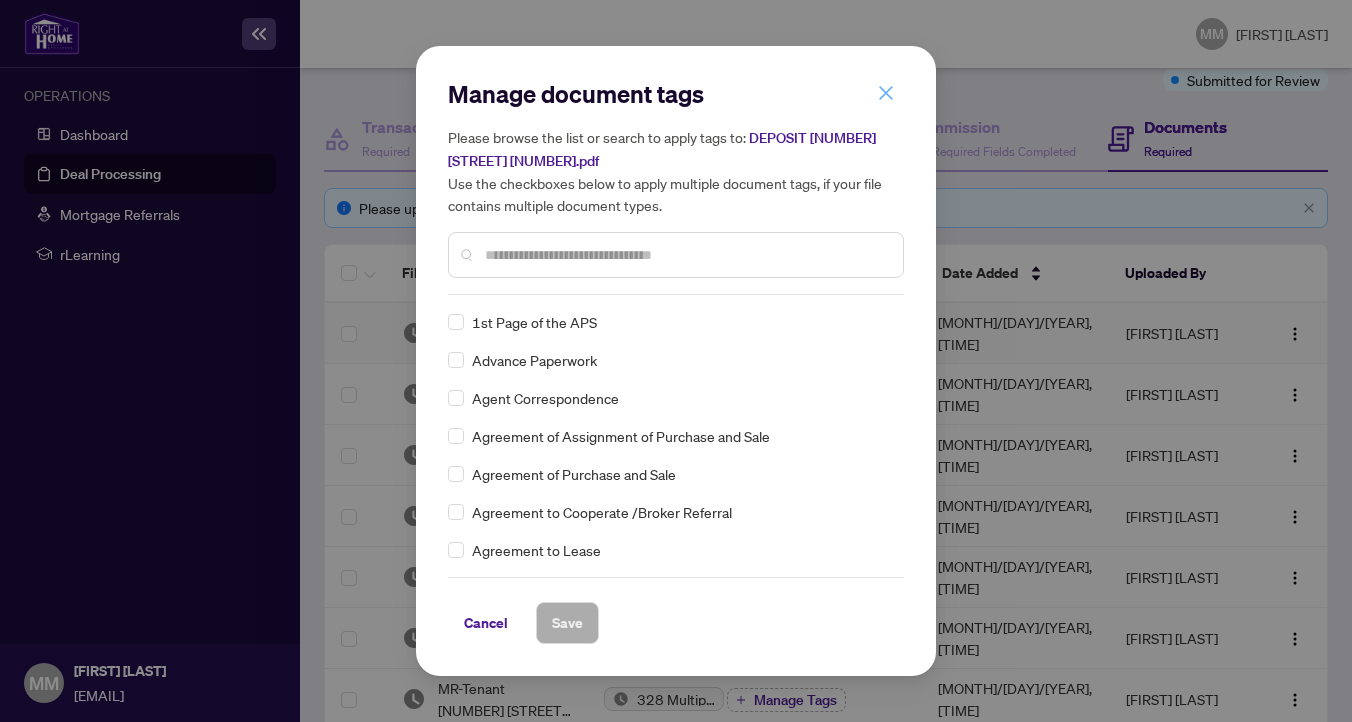 click at bounding box center (0, 0) 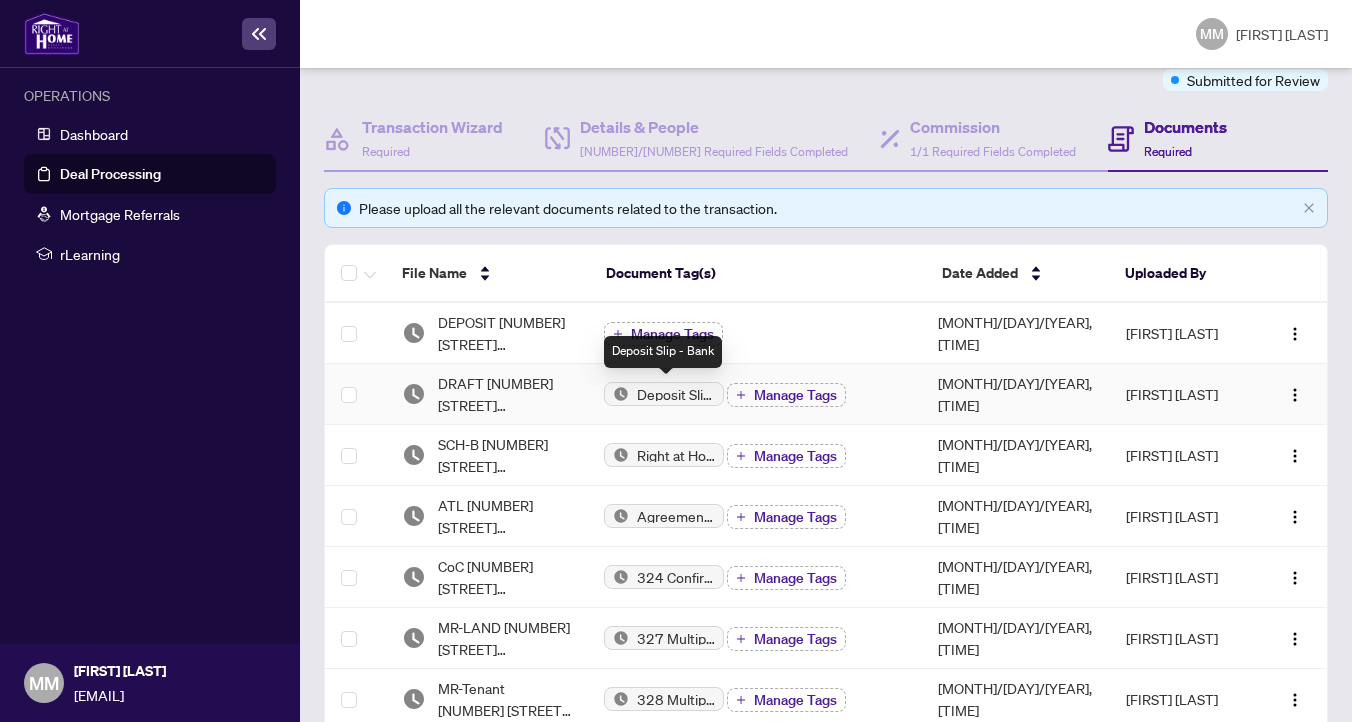 click on "Deposit Slip - Bank" at bounding box center [676, 394] 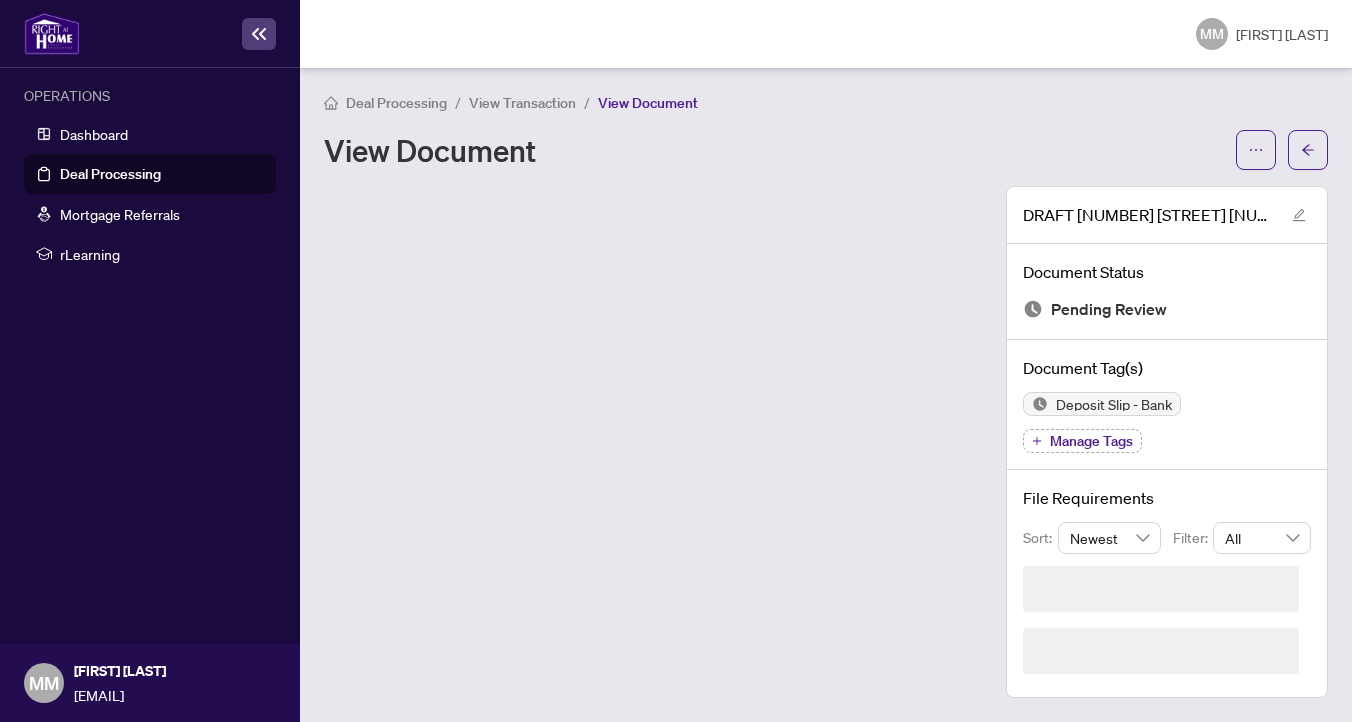 scroll, scrollTop: 0, scrollLeft: 0, axis: both 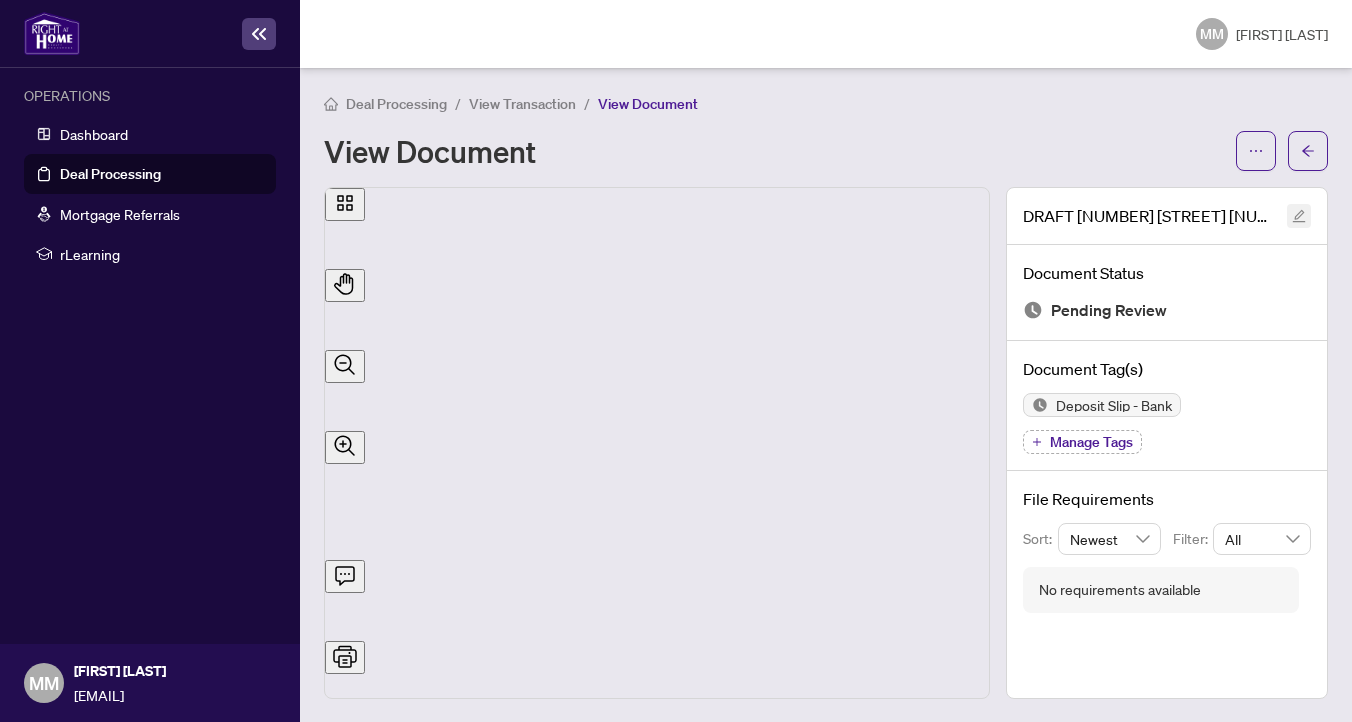 click at bounding box center (1299, 216) 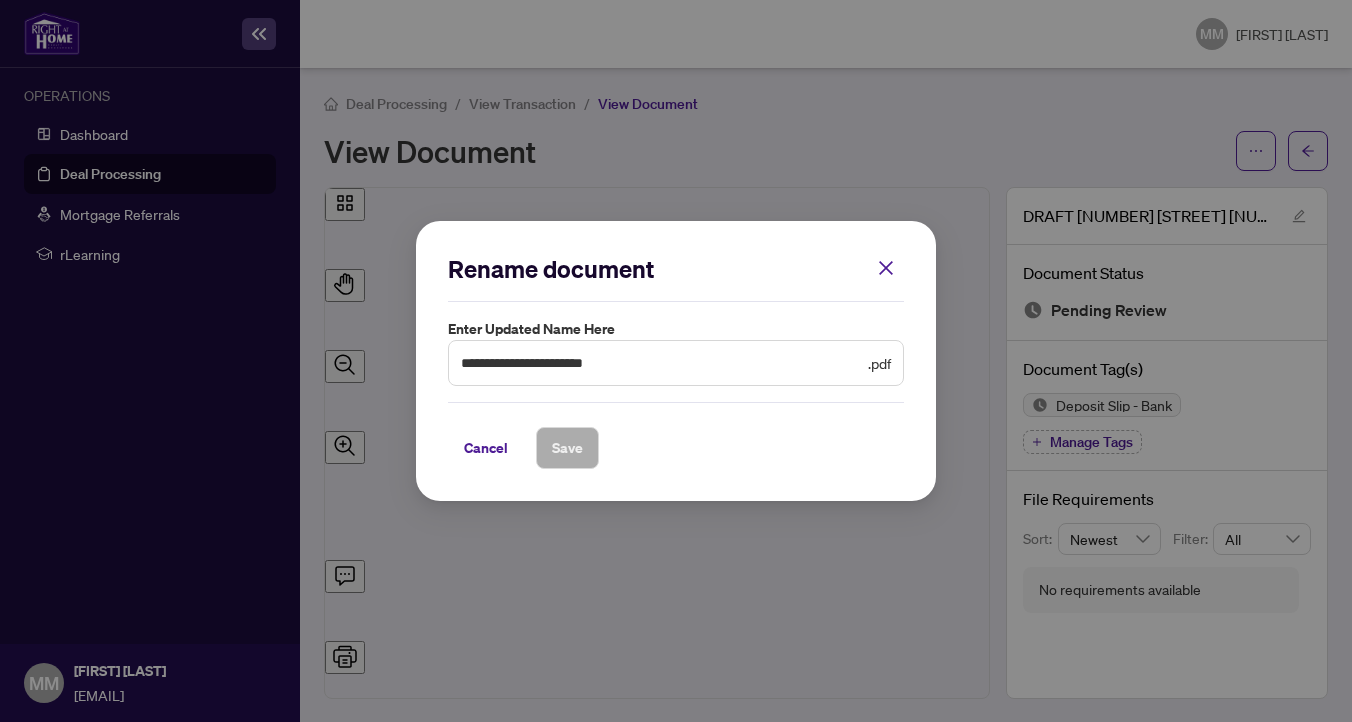 click on "**********" at bounding box center [676, 361] 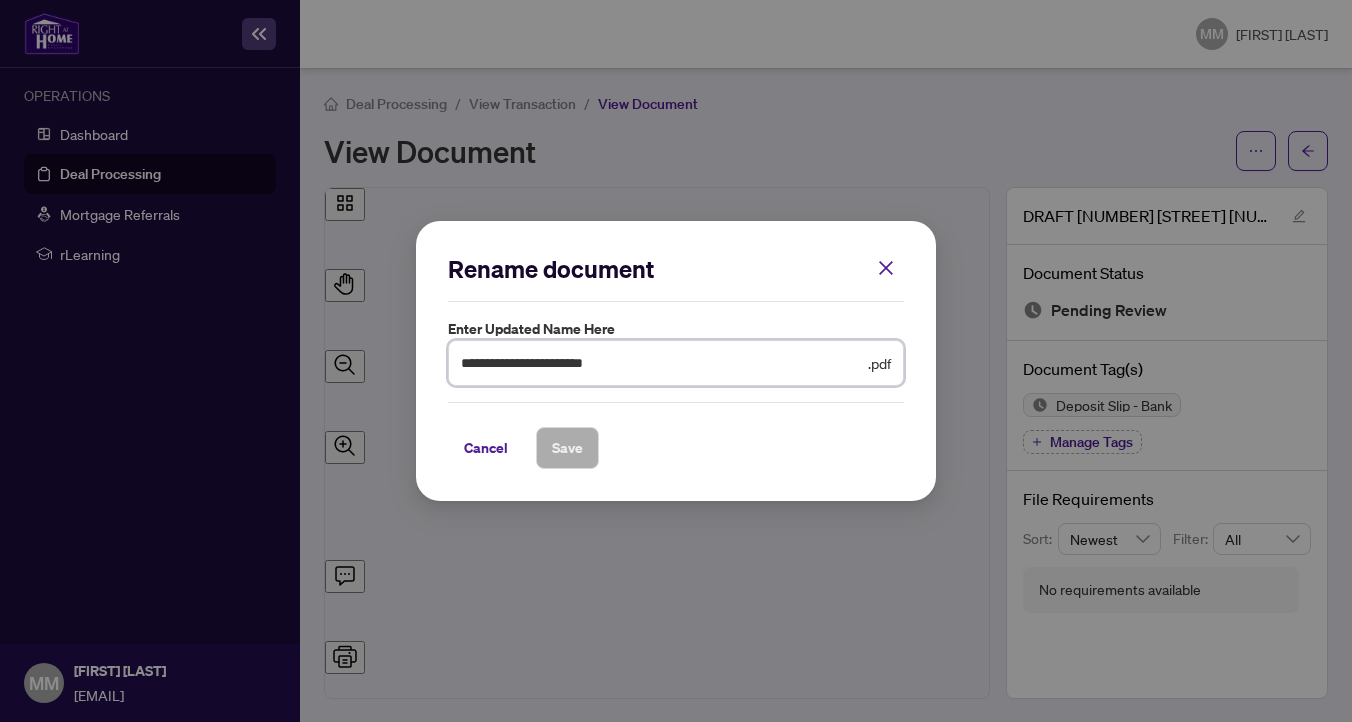 click on "**********" at bounding box center [662, 363] 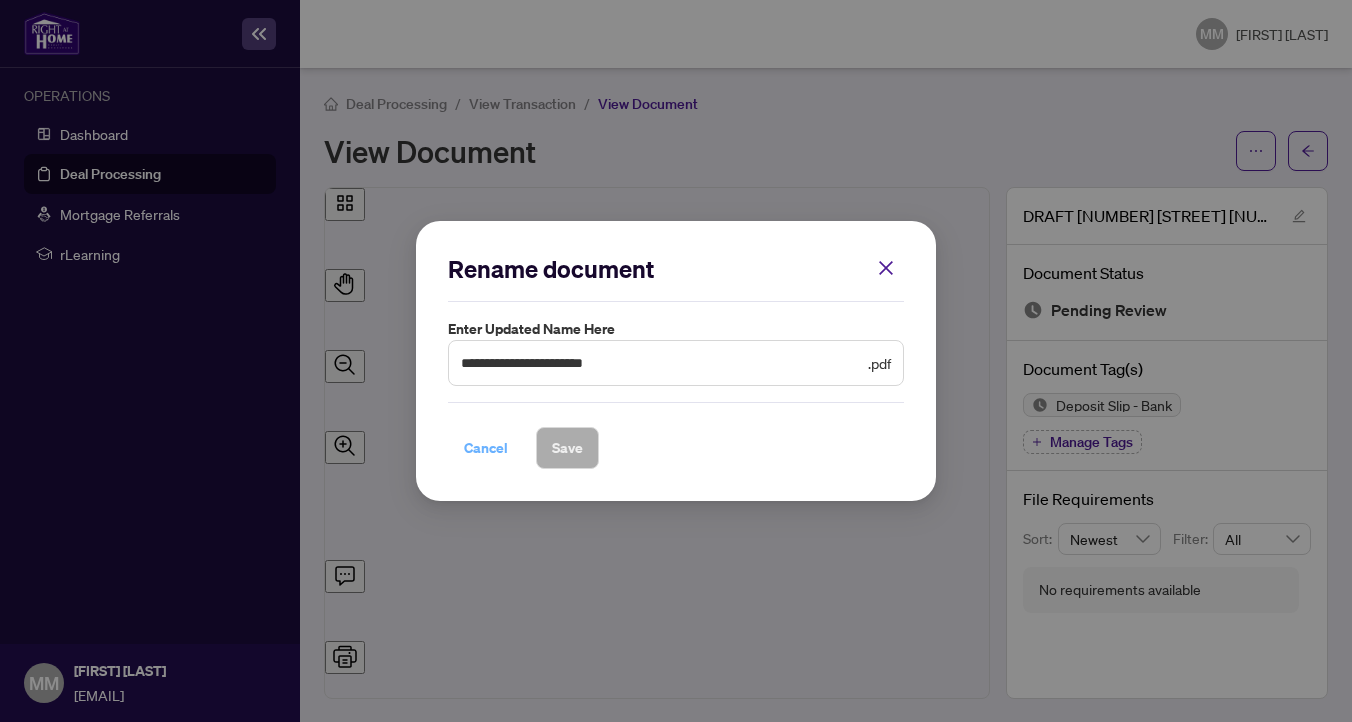 click on "Cancel" at bounding box center (486, 448) 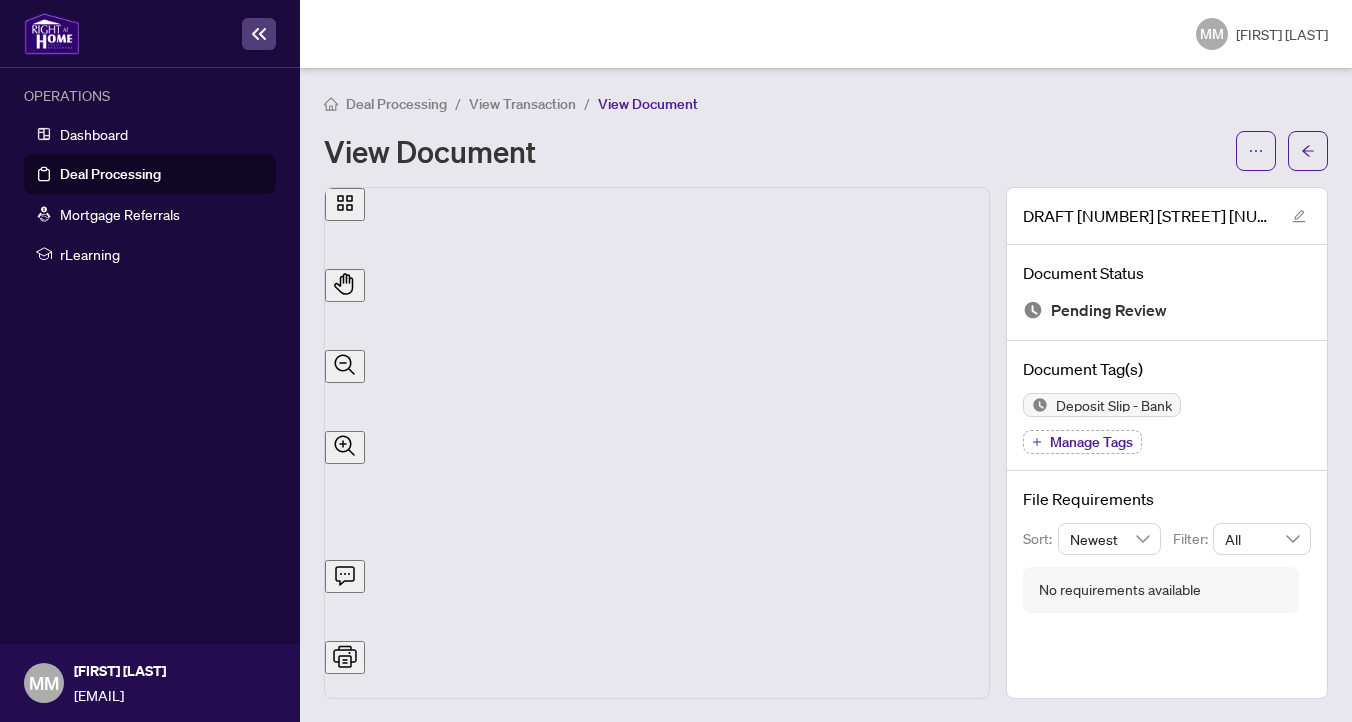 click on "Manage Tags" at bounding box center (1091, 442) 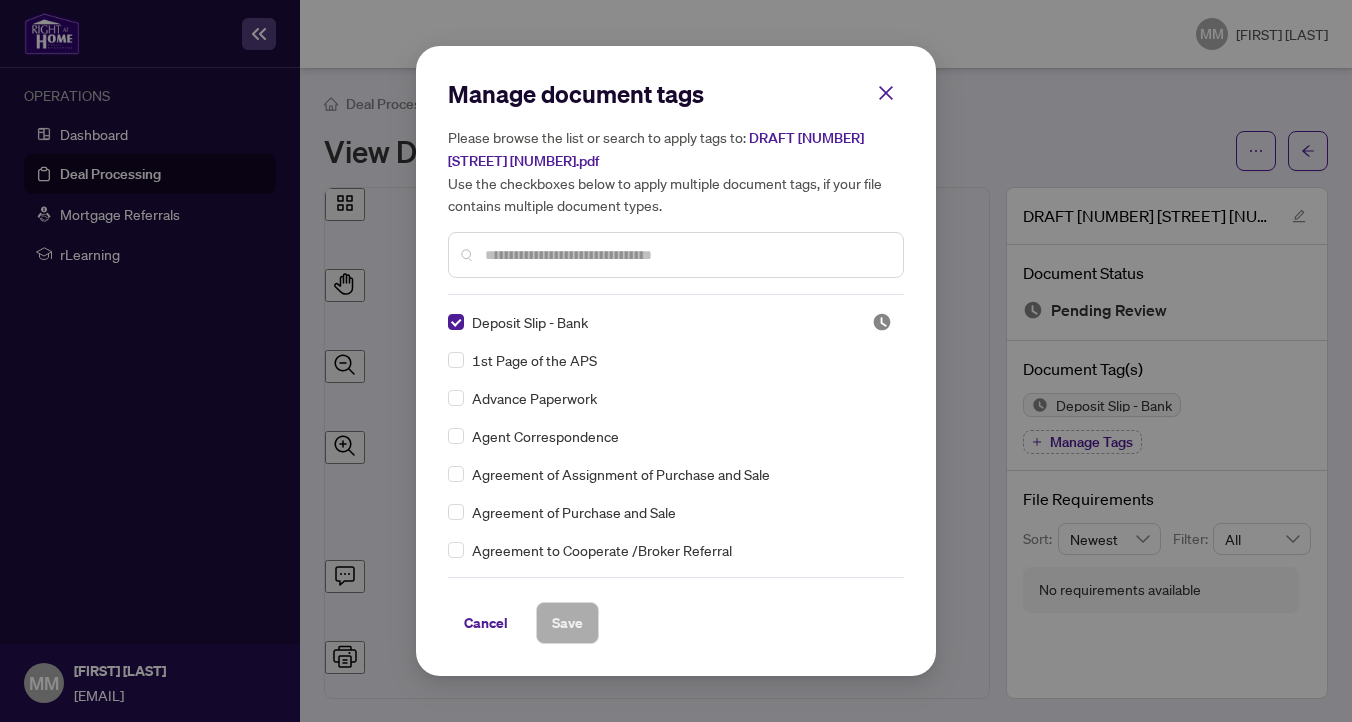 click at bounding box center [686, 255] 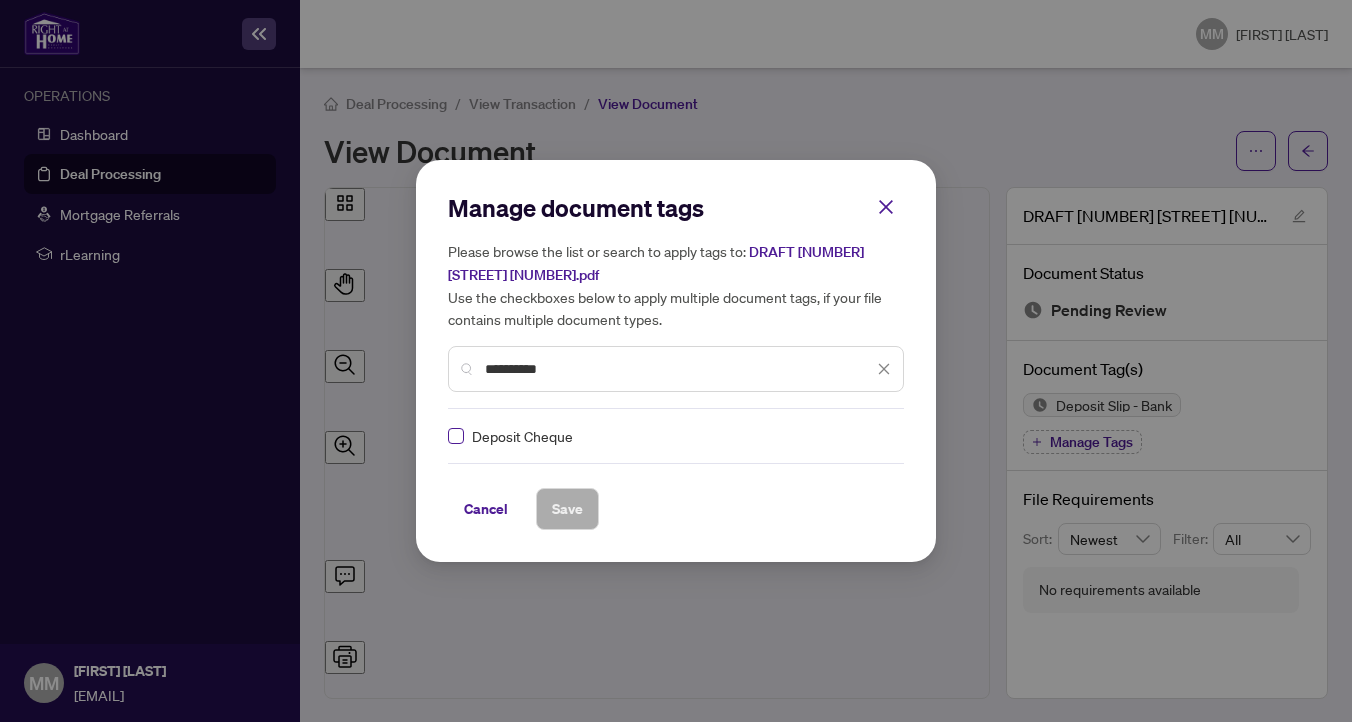 type on "**********" 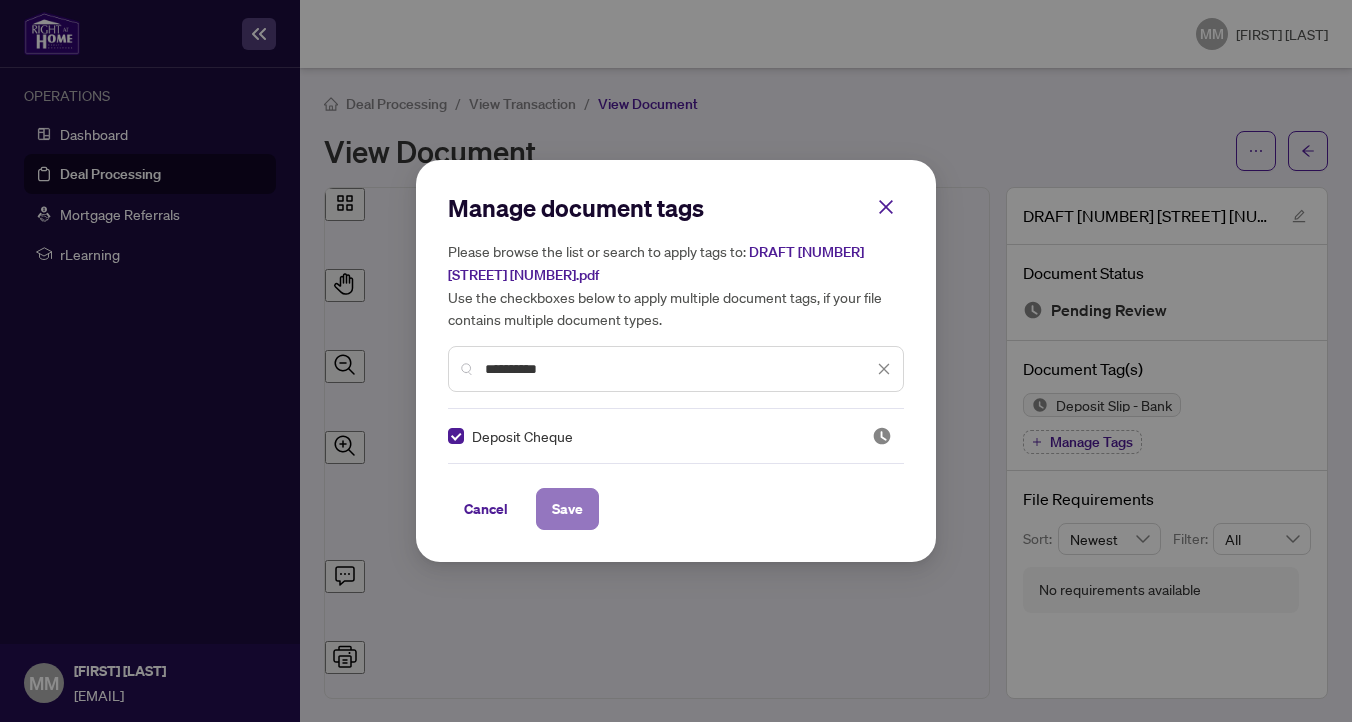 click on "Save" at bounding box center (0, 0) 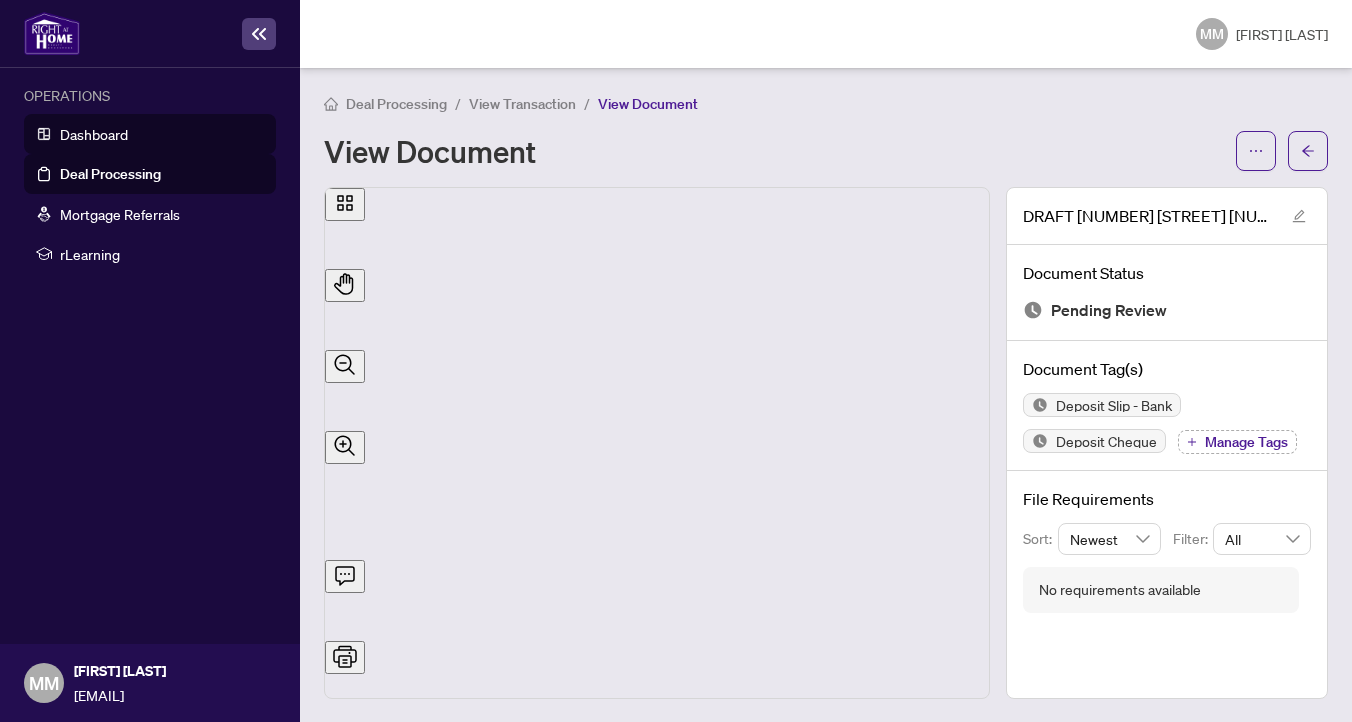 click on "Dashboard" at bounding box center [94, 134] 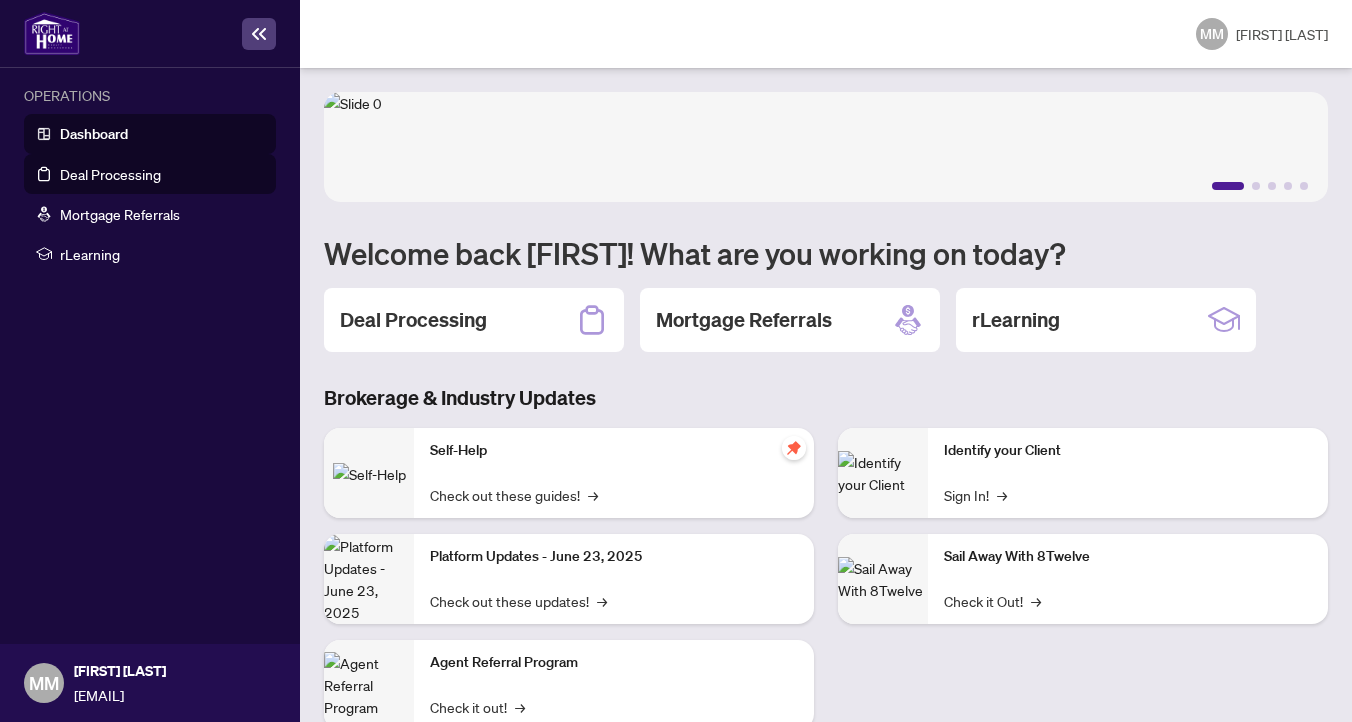 click on "Deal Processing" at bounding box center (110, 174) 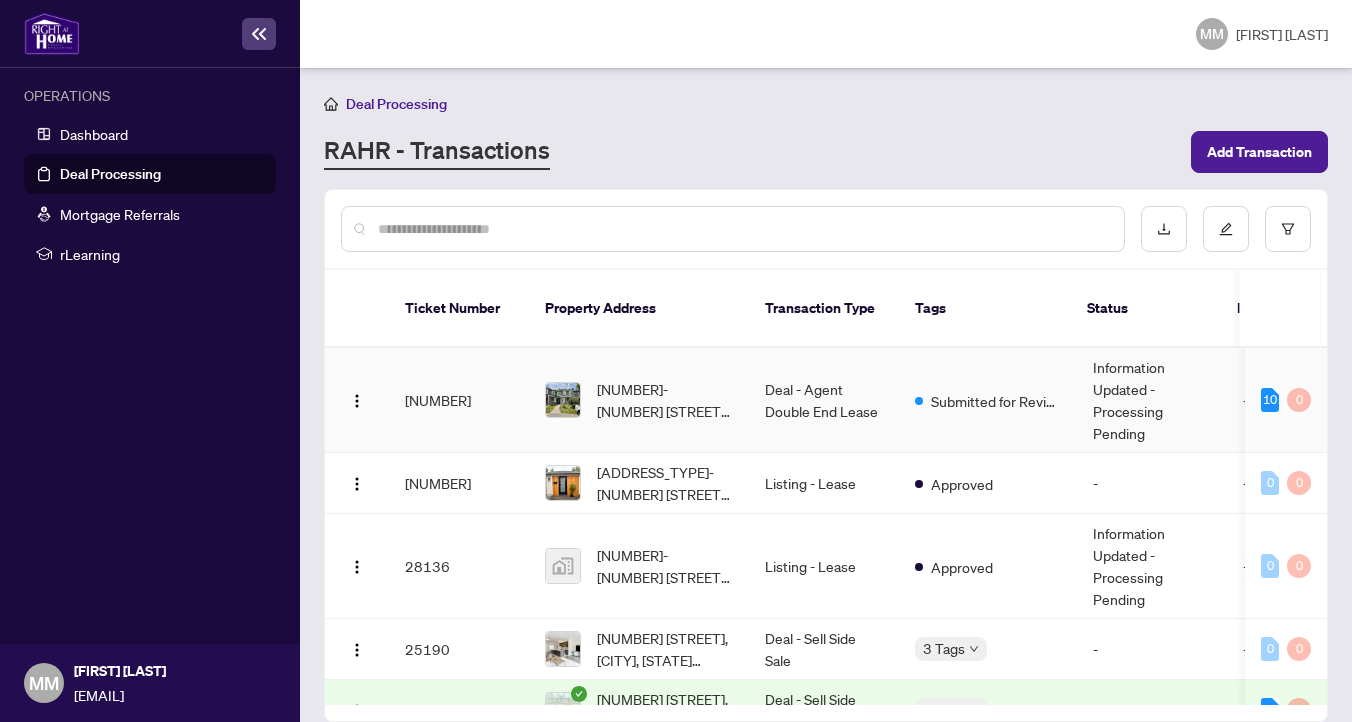 click on "[NUMBER]-[NUMBER] [STREET], [CITY], [STATE] [POSTAL_CODE], [COUNTRY]" at bounding box center [665, 400] 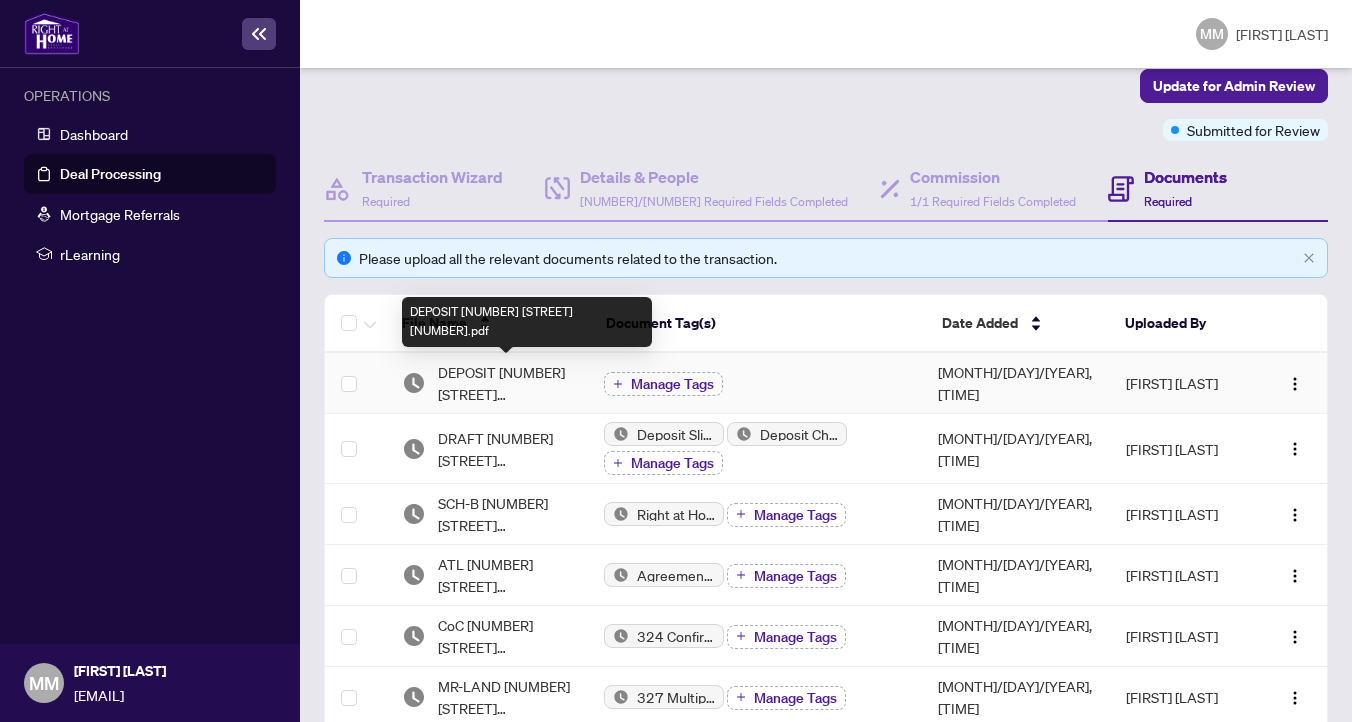 click on "DEPOSIT [NUMBER] [STREET] [NUMBER].pdf" at bounding box center [505, 383] 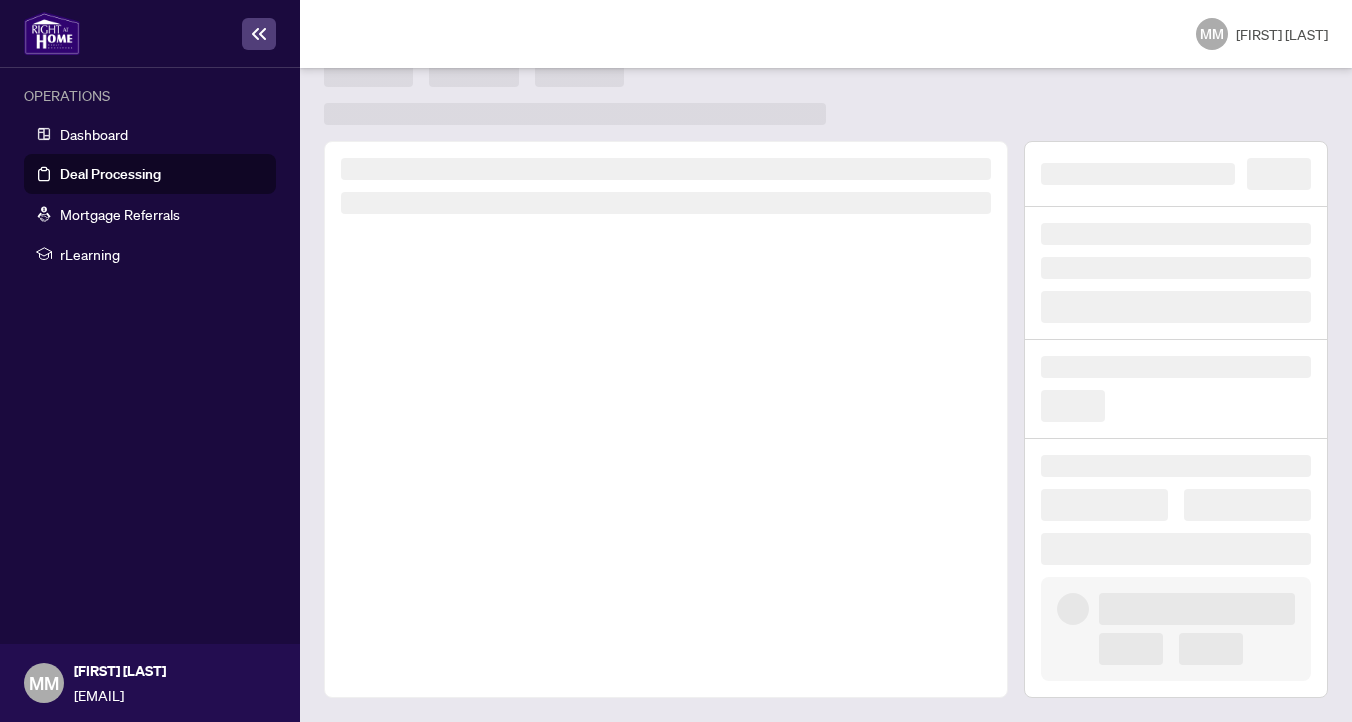 scroll, scrollTop: 0, scrollLeft: 0, axis: both 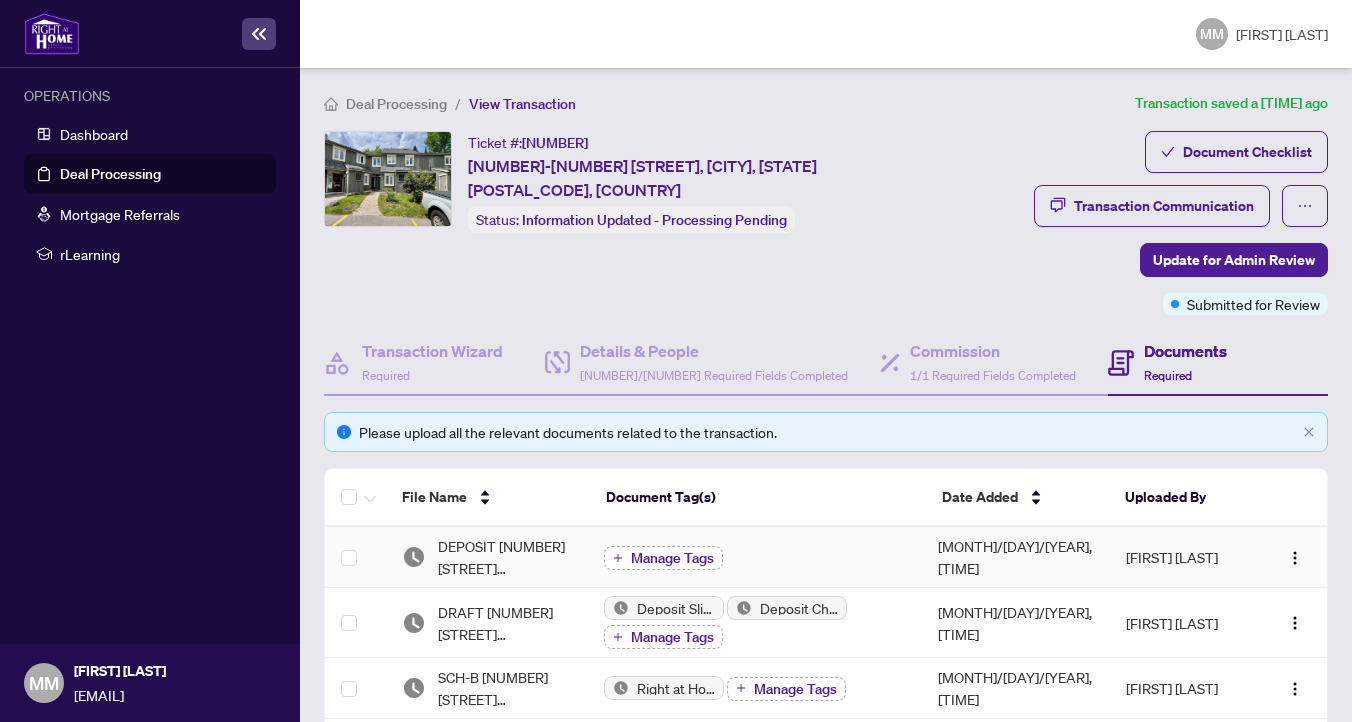 click on "Manage Tags" at bounding box center [672, 558] 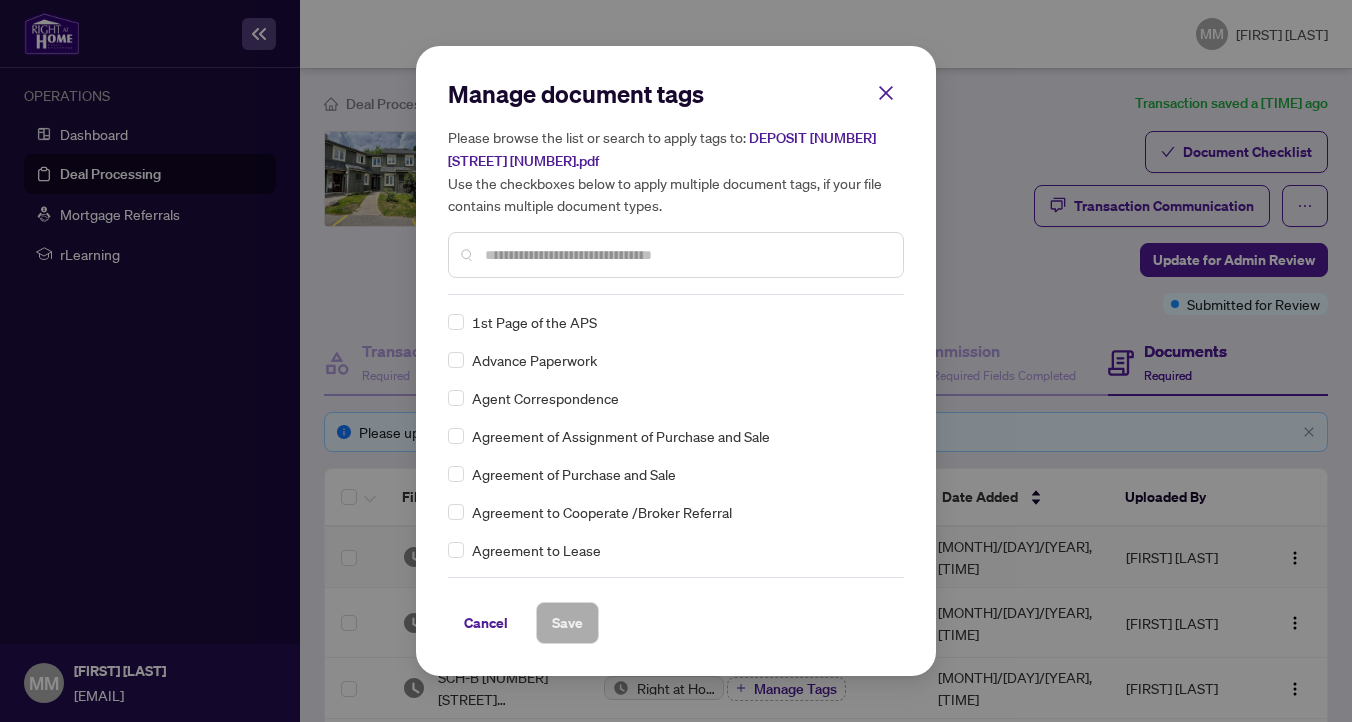 click at bounding box center [686, 255] 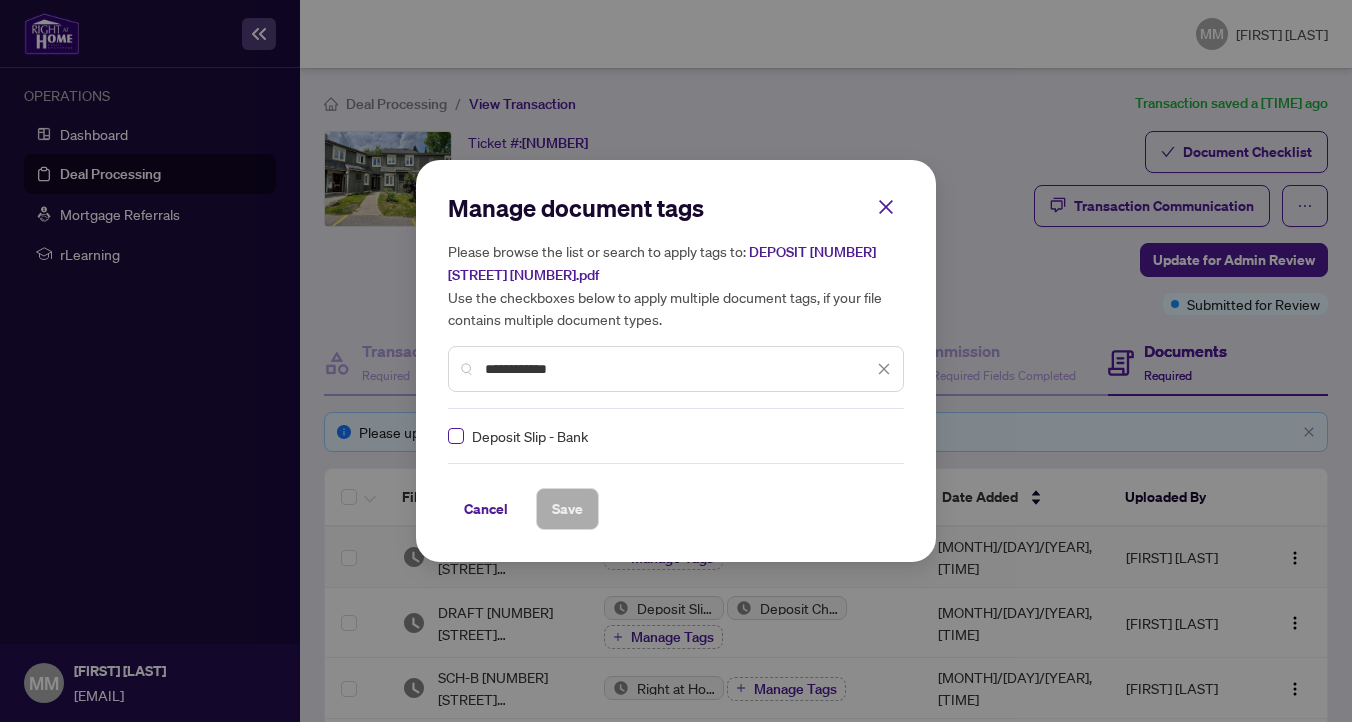 type on "**********" 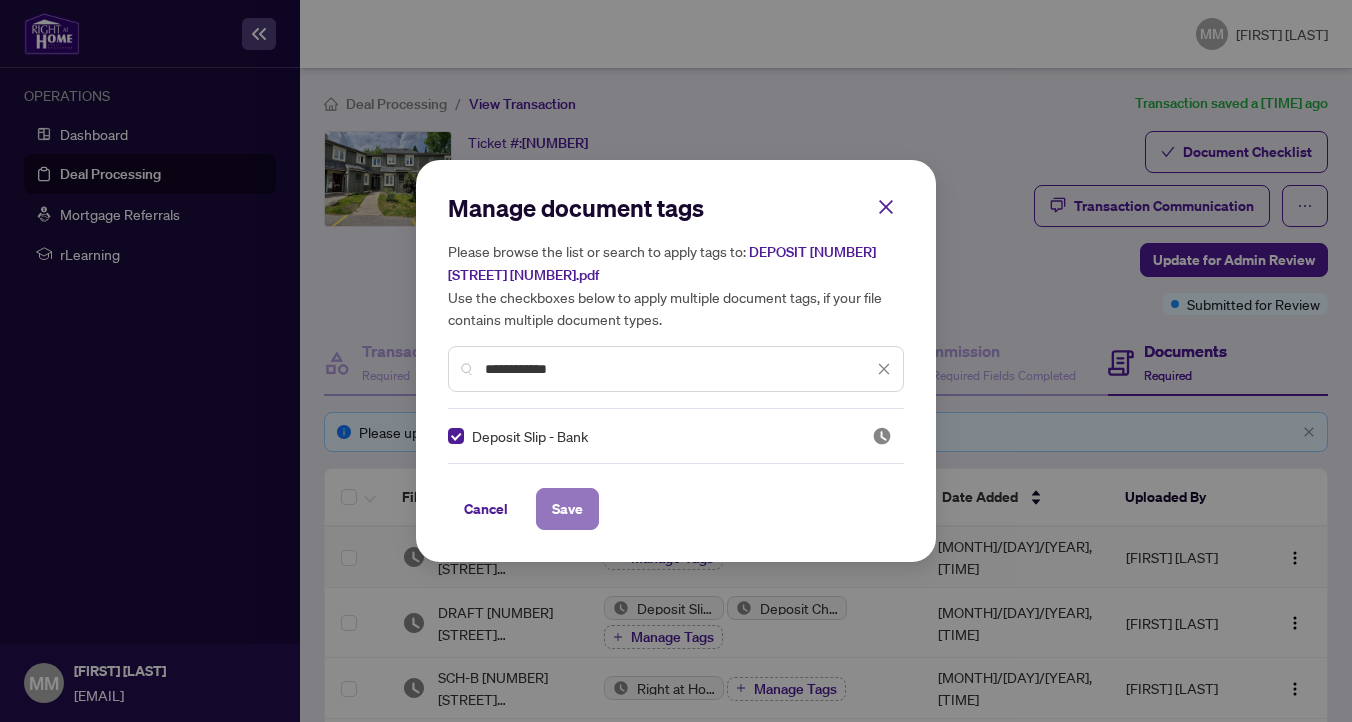 click on "Save" at bounding box center [567, 509] 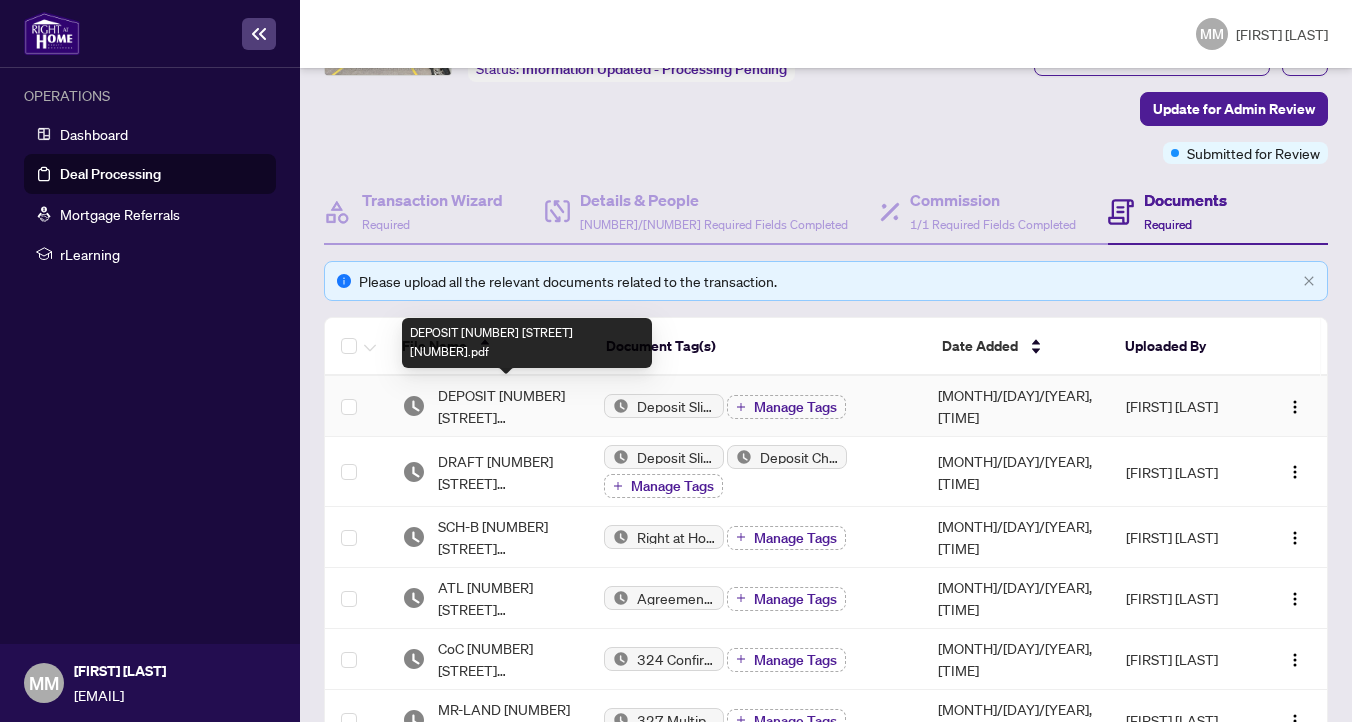 scroll, scrollTop: 154, scrollLeft: 0, axis: vertical 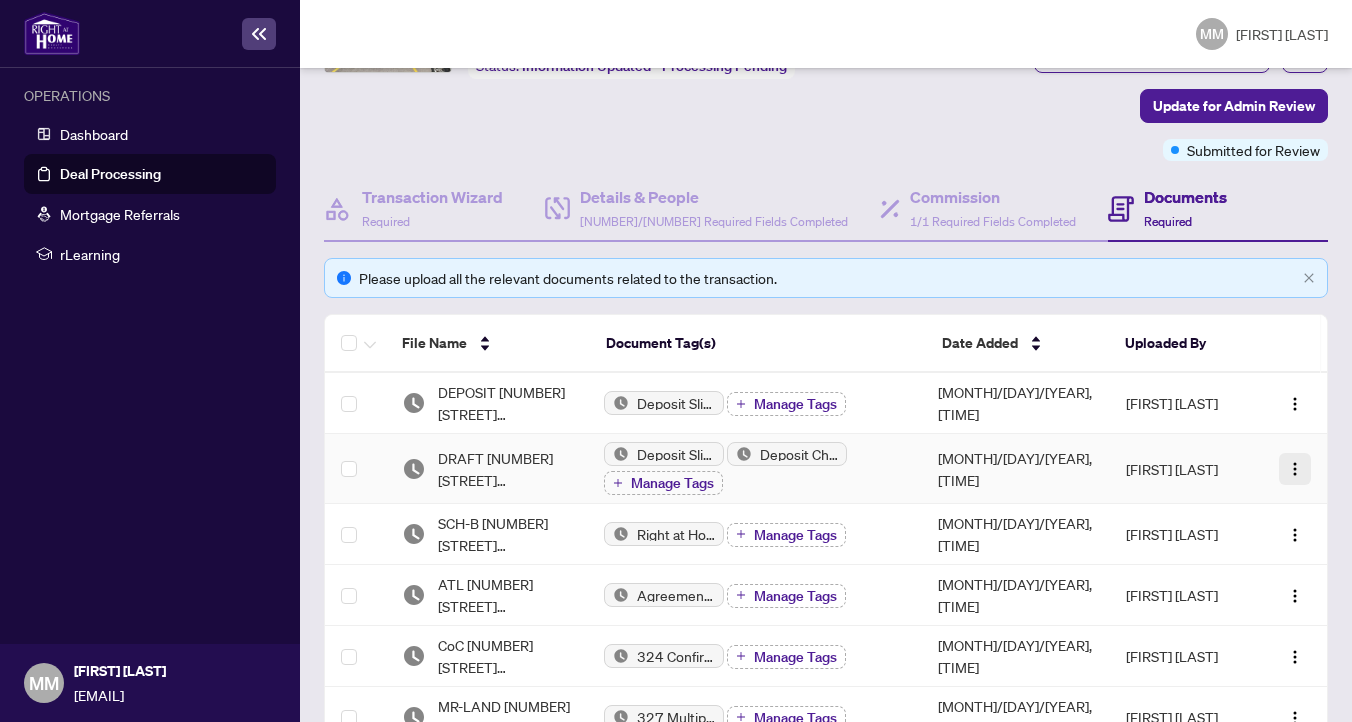 click at bounding box center (1295, 469) 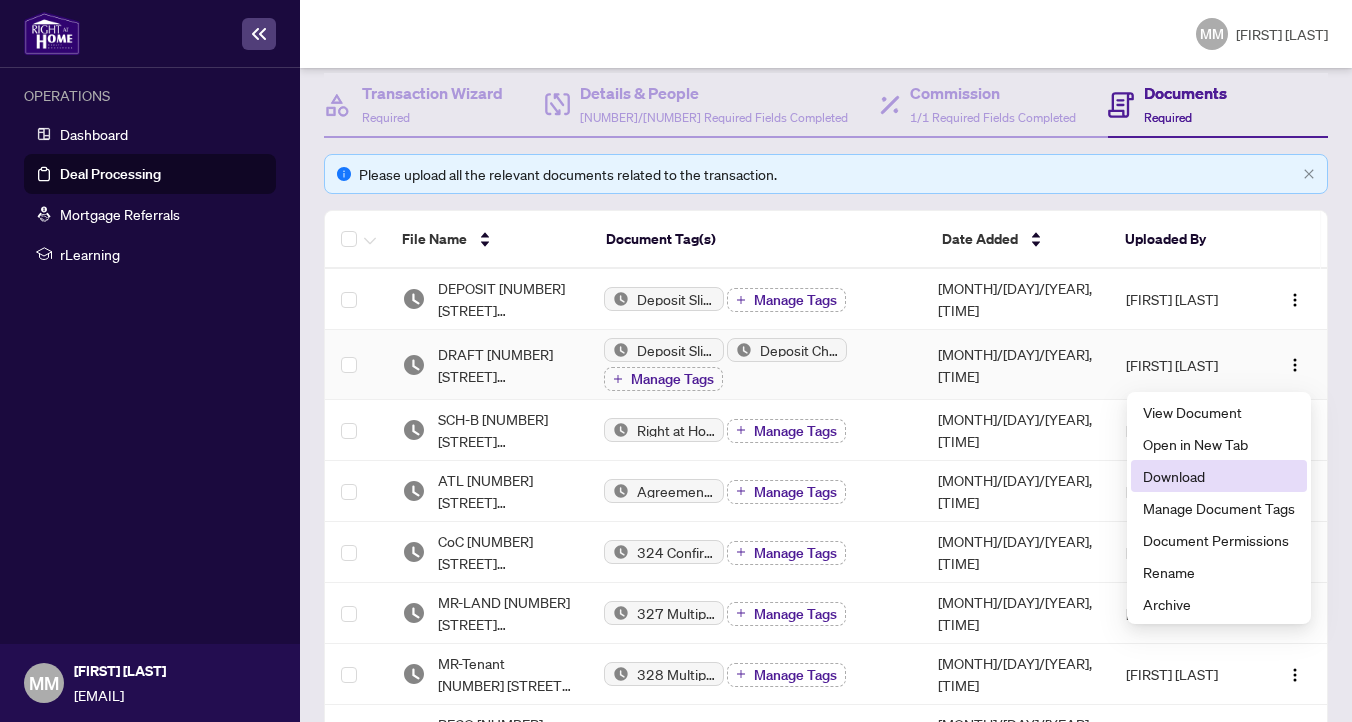 scroll, scrollTop: 261, scrollLeft: 0, axis: vertical 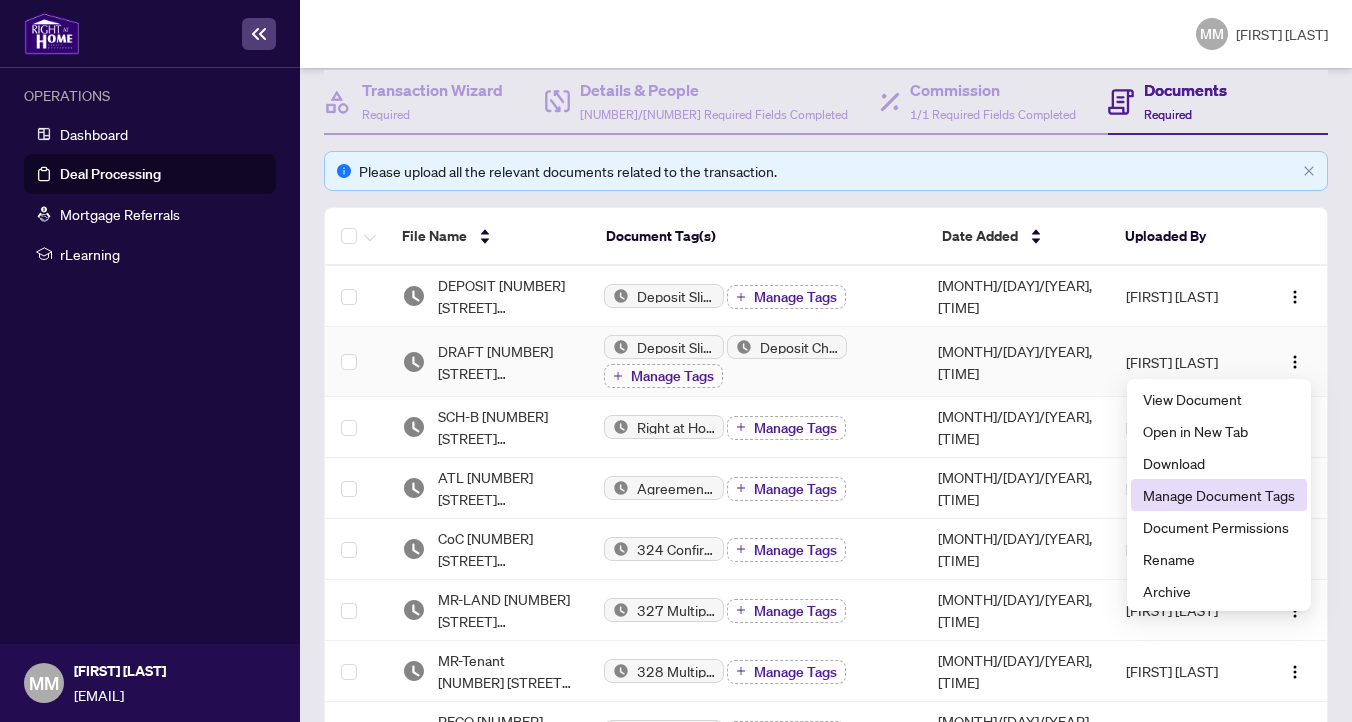 click on "Manage Document Tags" at bounding box center [1219, 495] 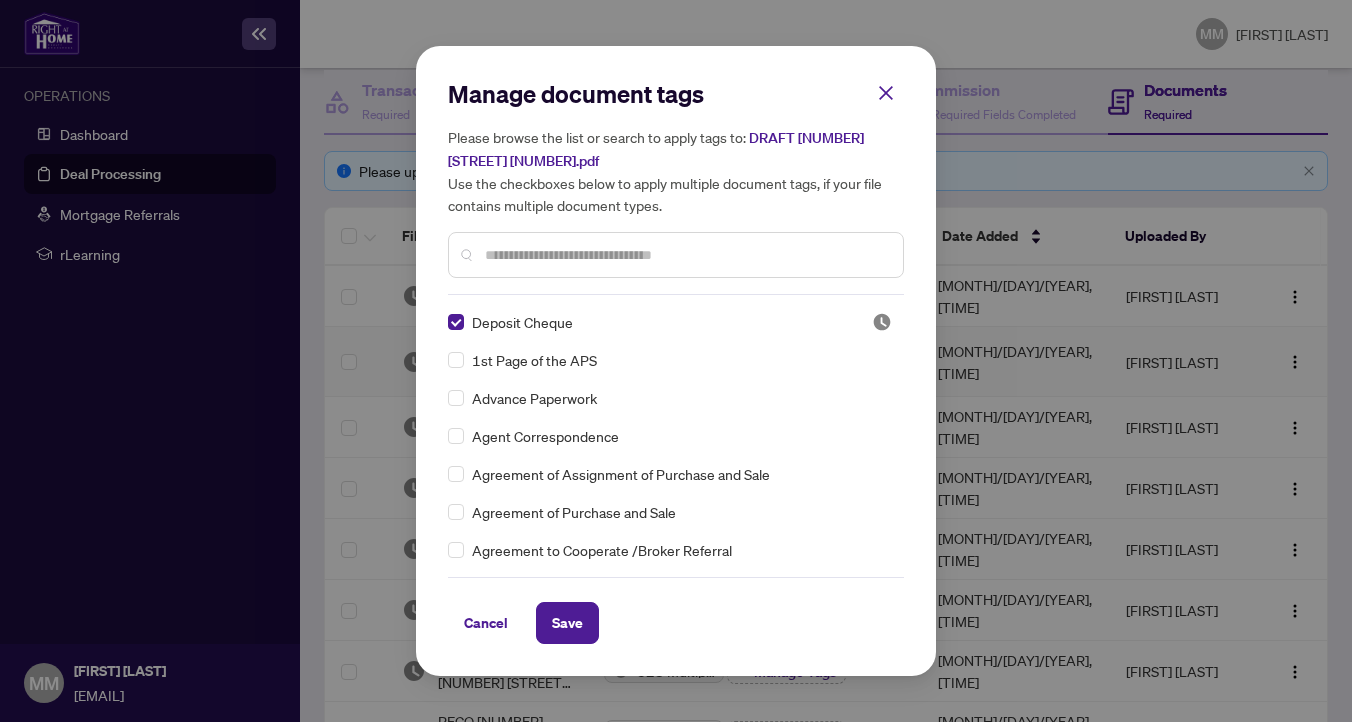 scroll, scrollTop: 0, scrollLeft: 0, axis: both 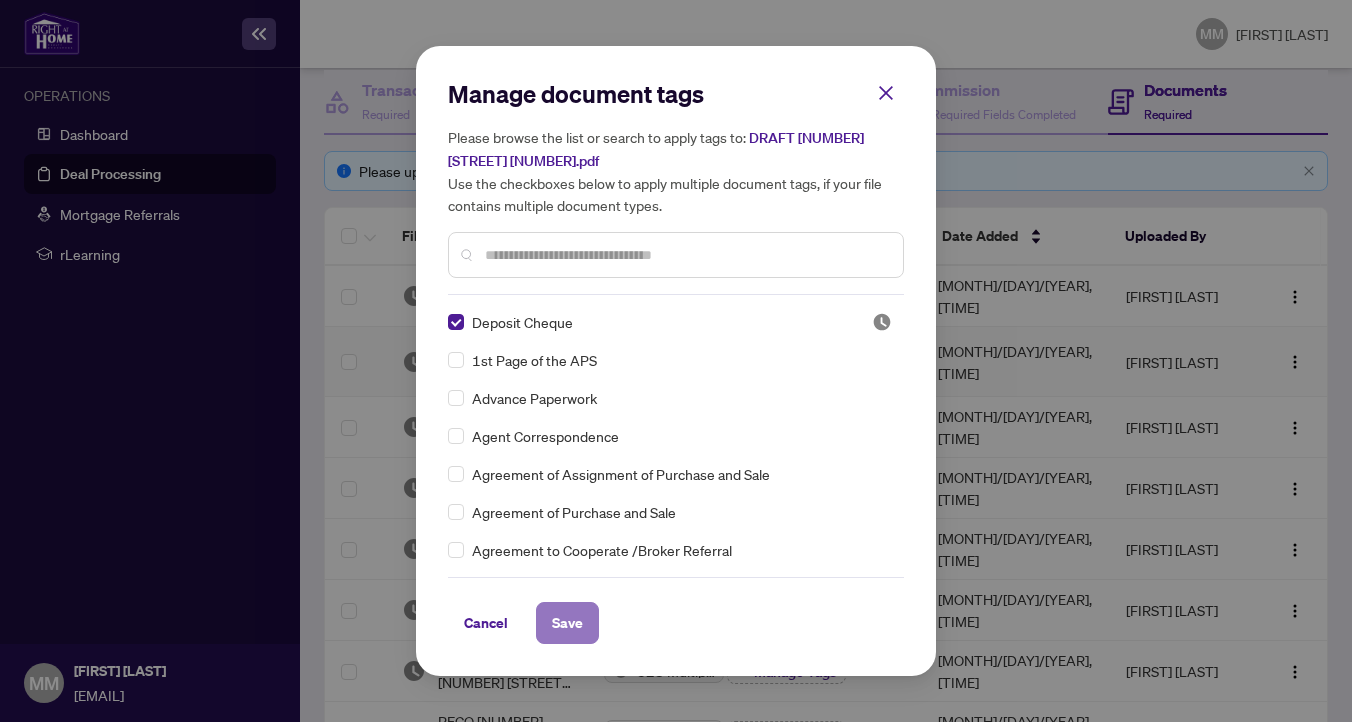 click on "Save" at bounding box center (0, 0) 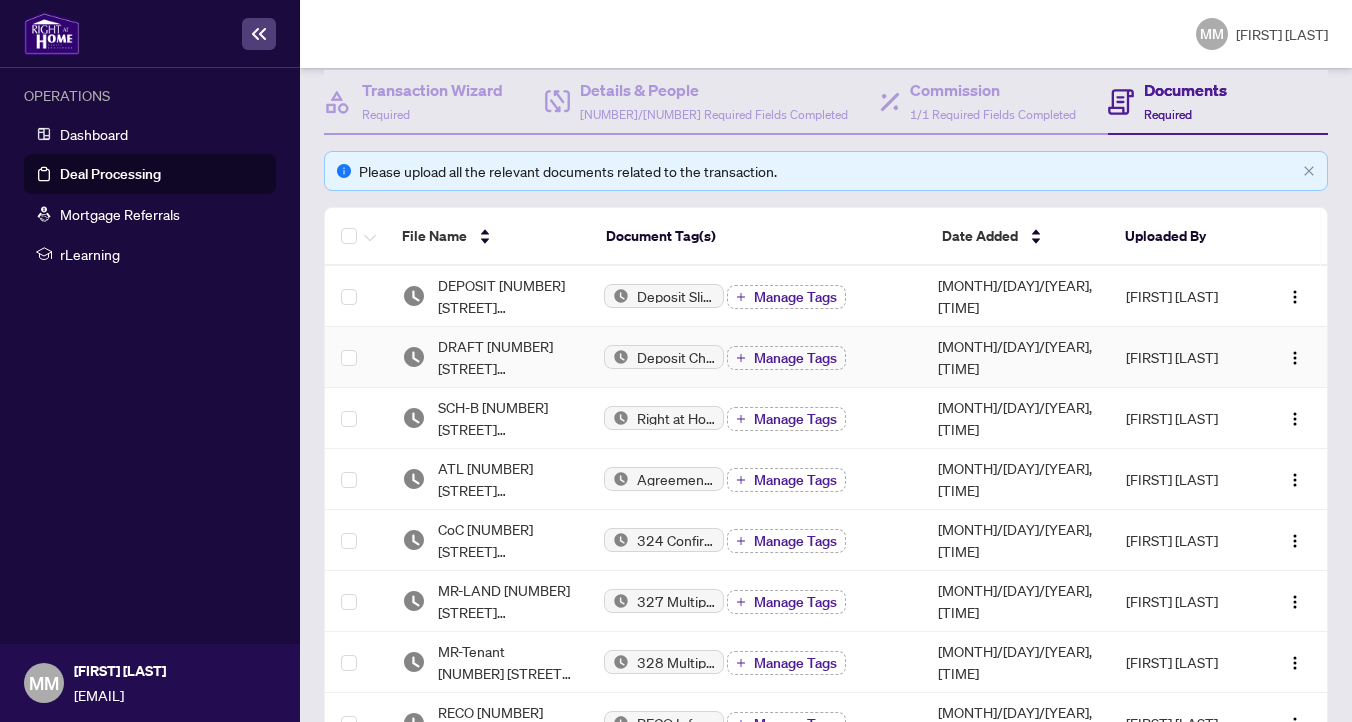 scroll, scrollTop: 0, scrollLeft: 0, axis: both 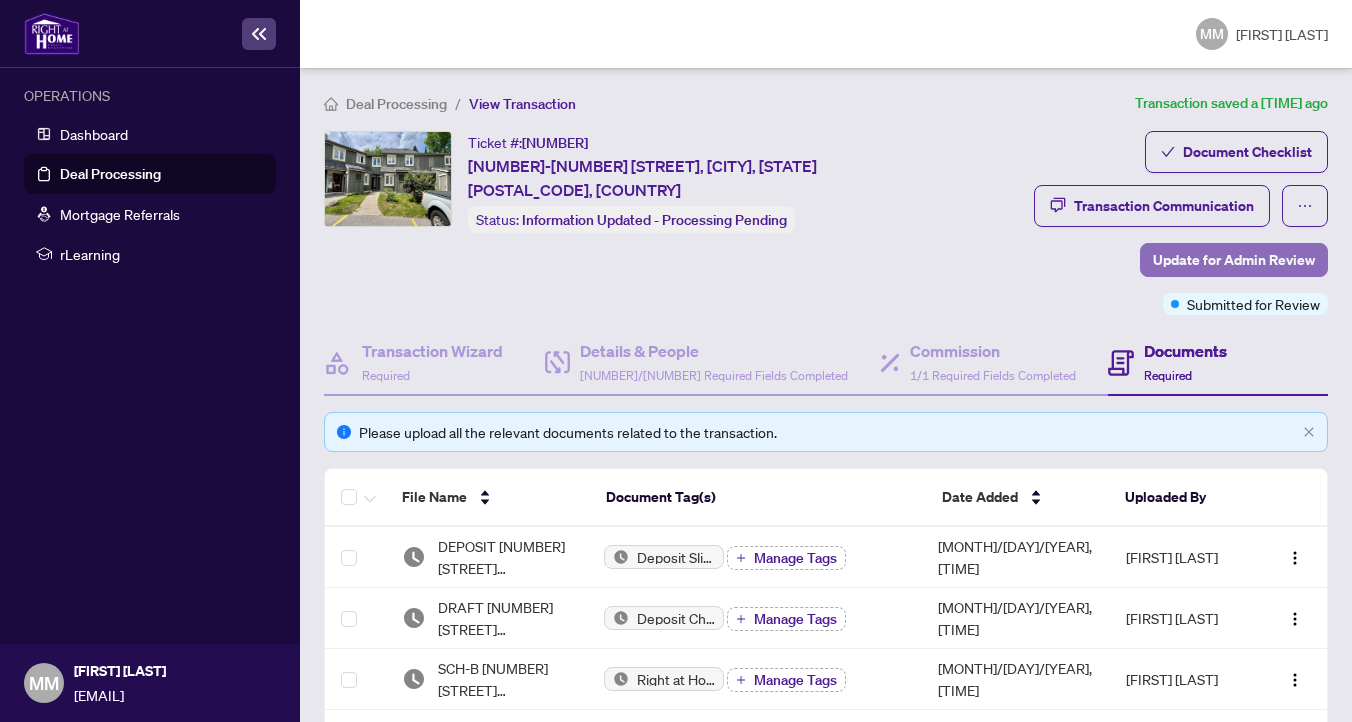 click on "Update for Admin Review" at bounding box center [1234, 260] 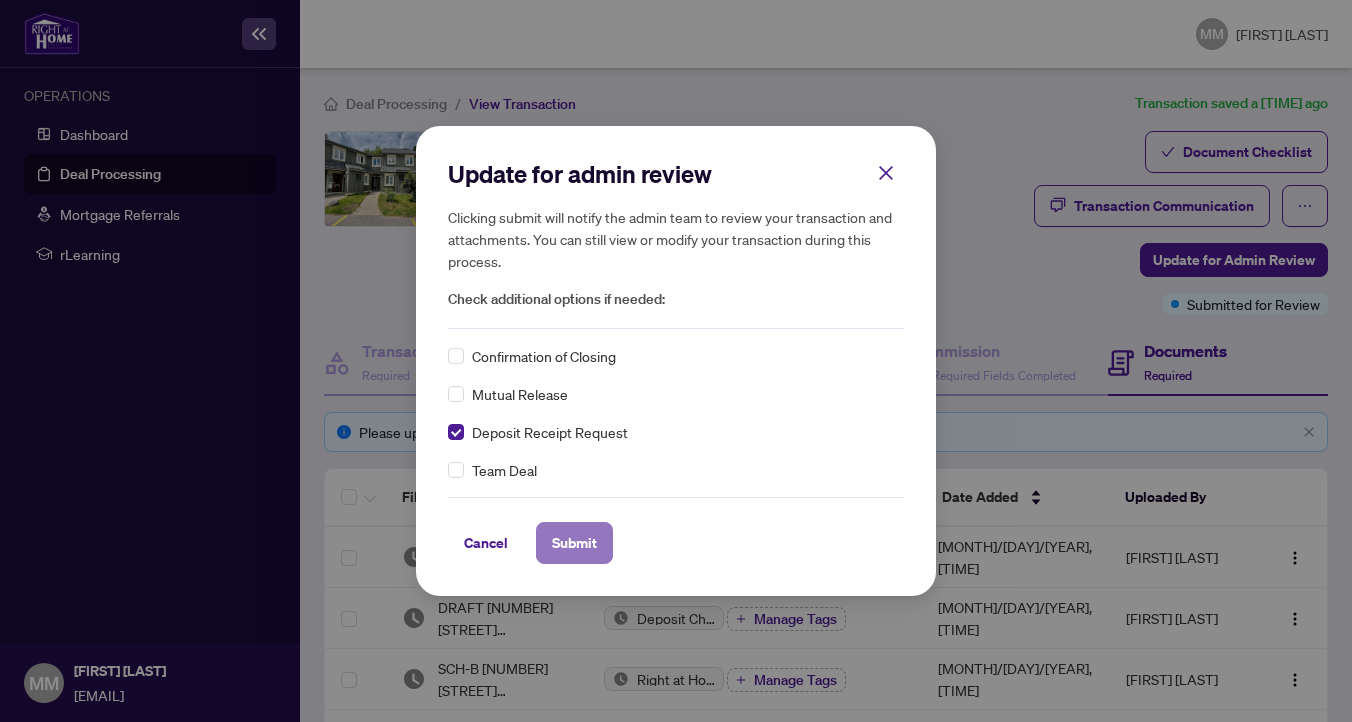 click on "Submit" at bounding box center [0, 0] 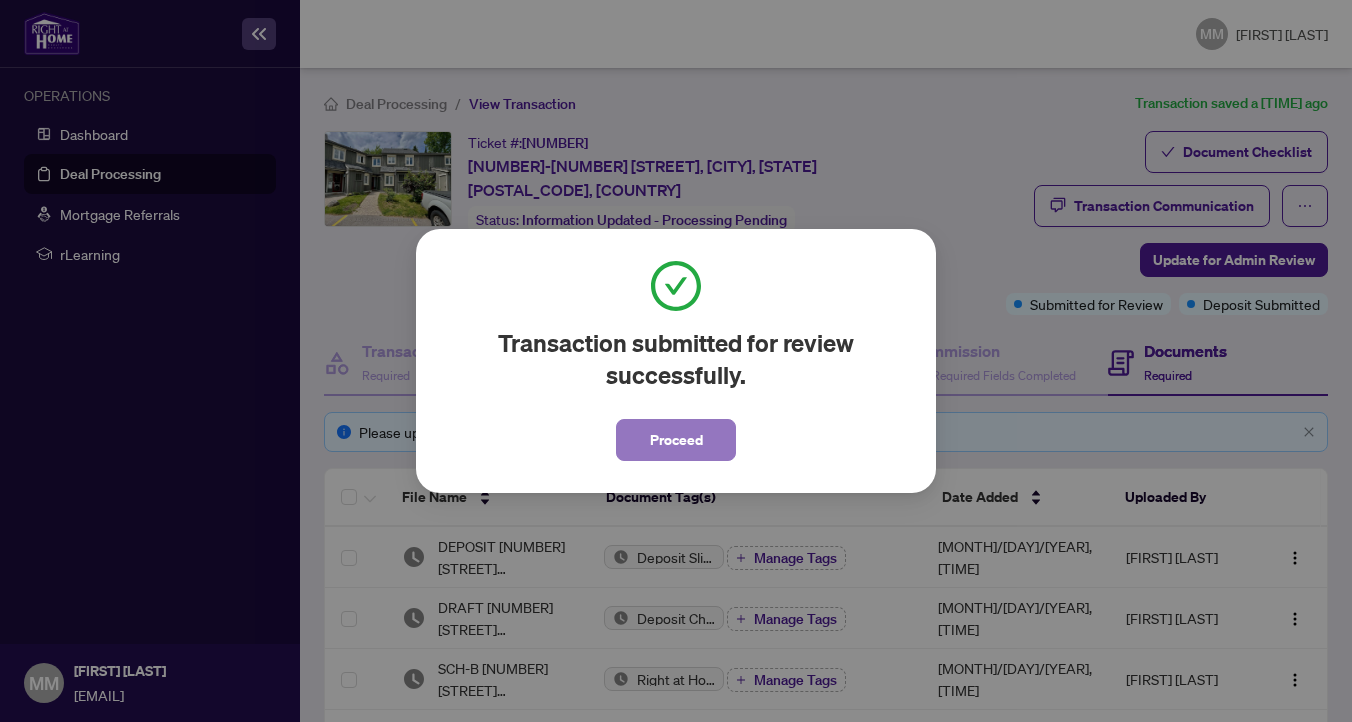 click on "Proceed" at bounding box center (676, 440) 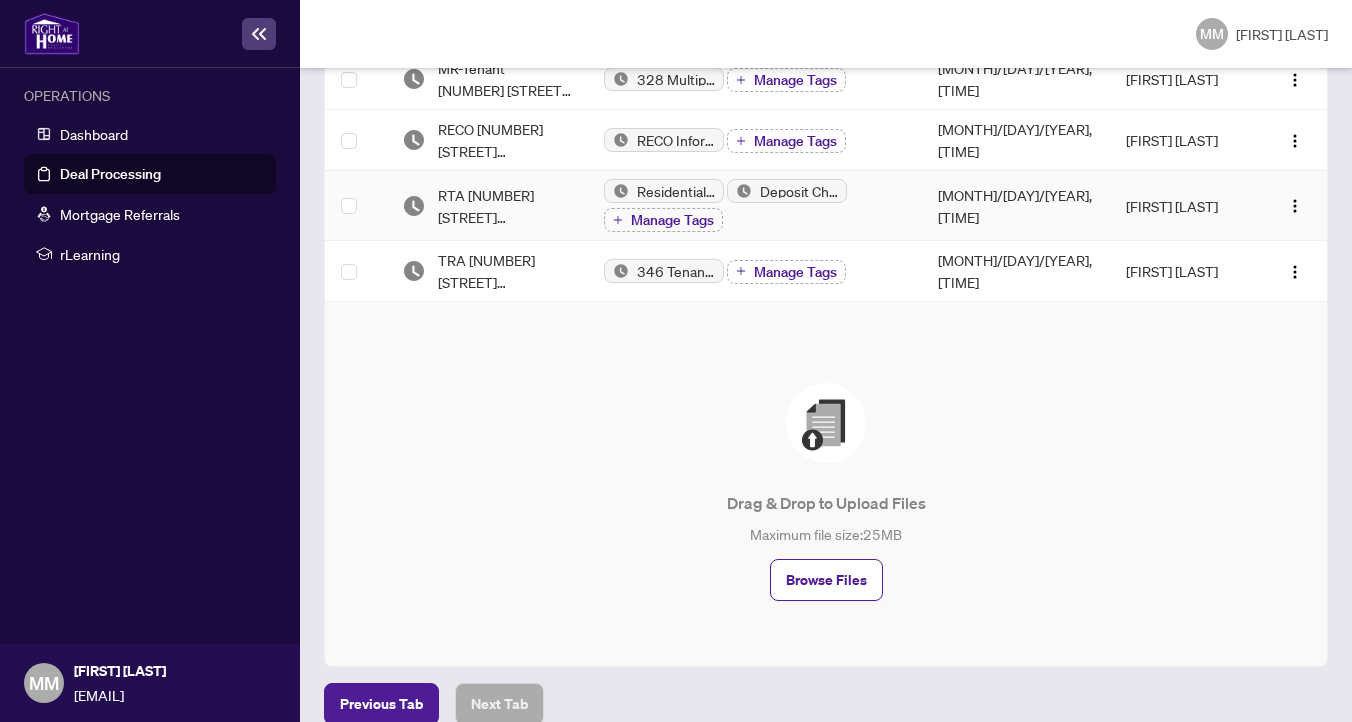 scroll, scrollTop: 867, scrollLeft: 0, axis: vertical 